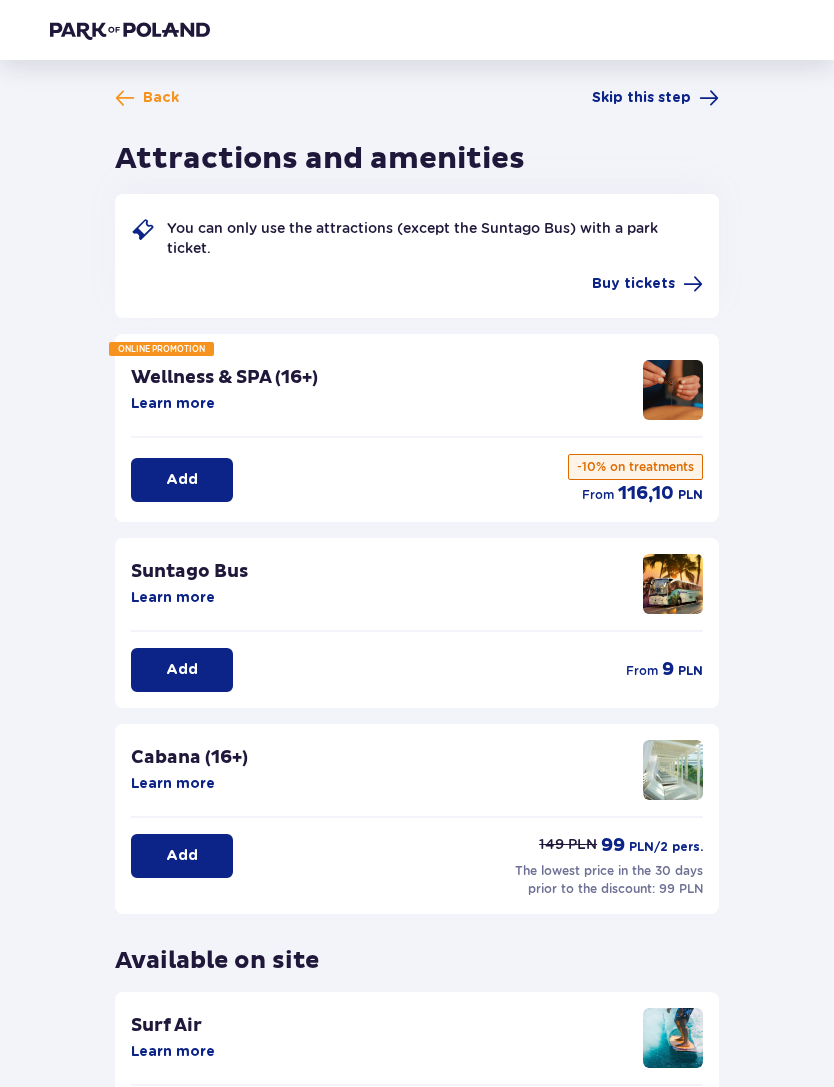 scroll, scrollTop: 0, scrollLeft: 0, axis: both 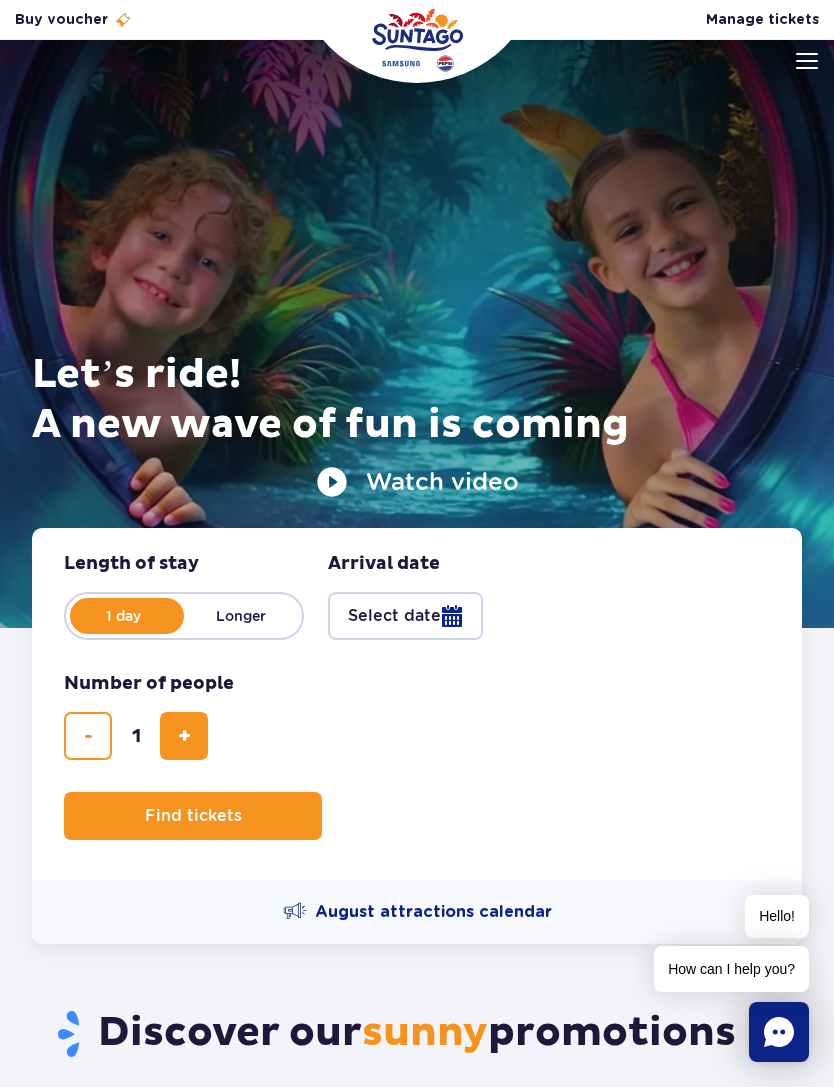 click at bounding box center [417, 334] 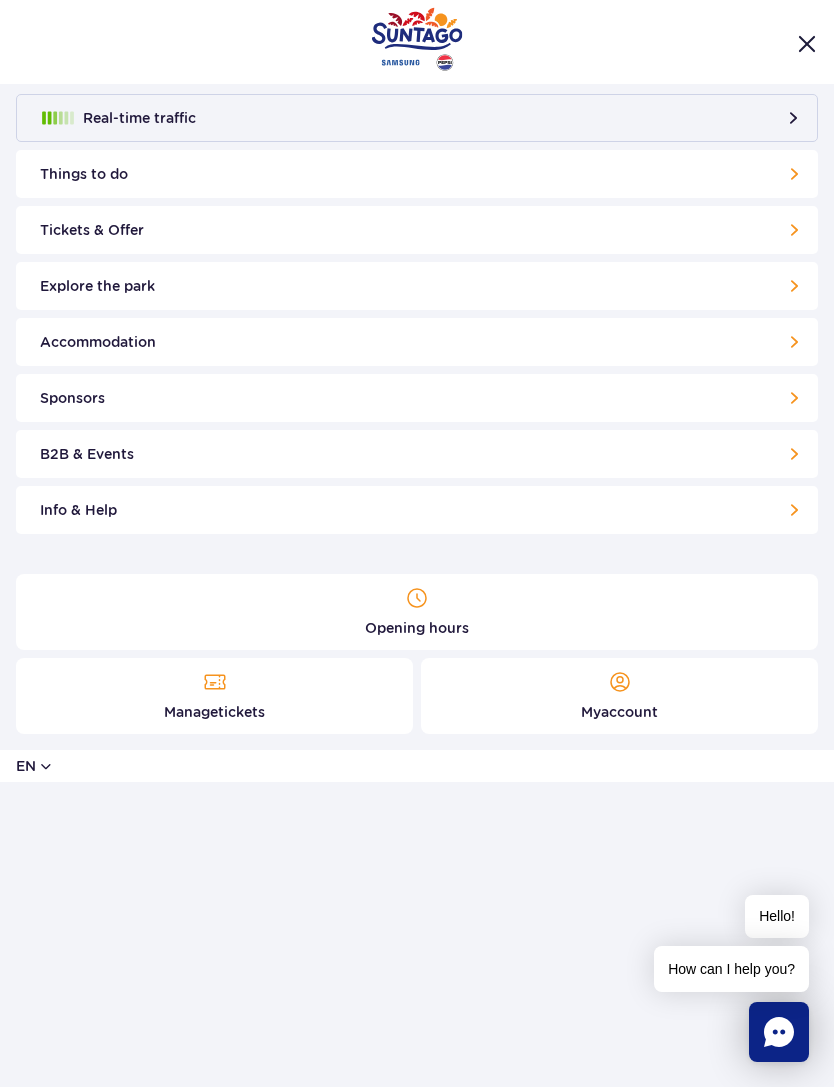click at bounding box center [619, 696] 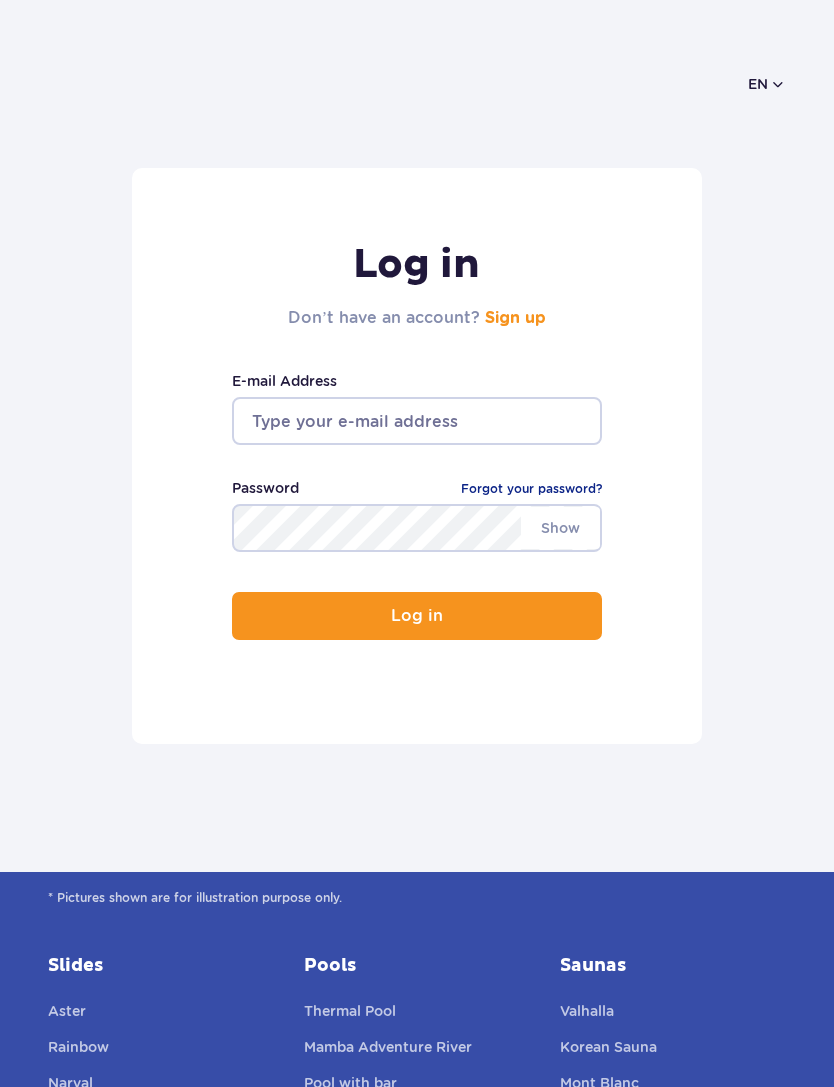 scroll, scrollTop: 0, scrollLeft: 0, axis: both 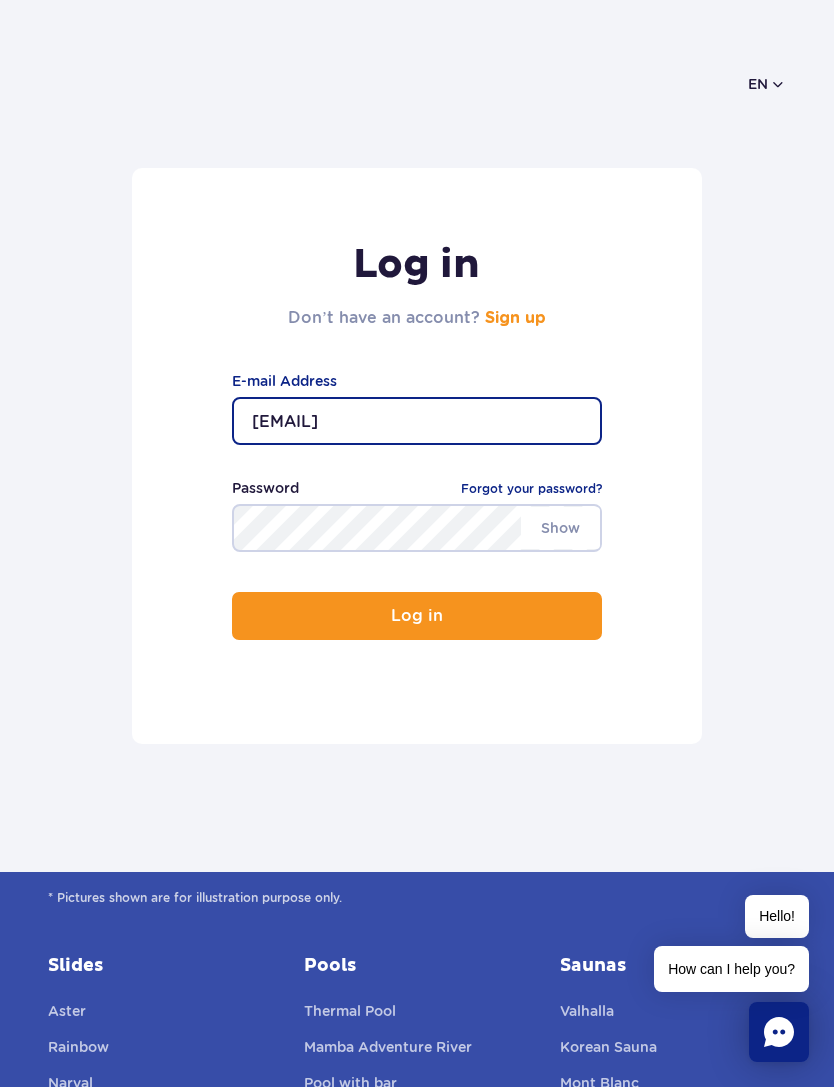 type on "[EMAIL]" 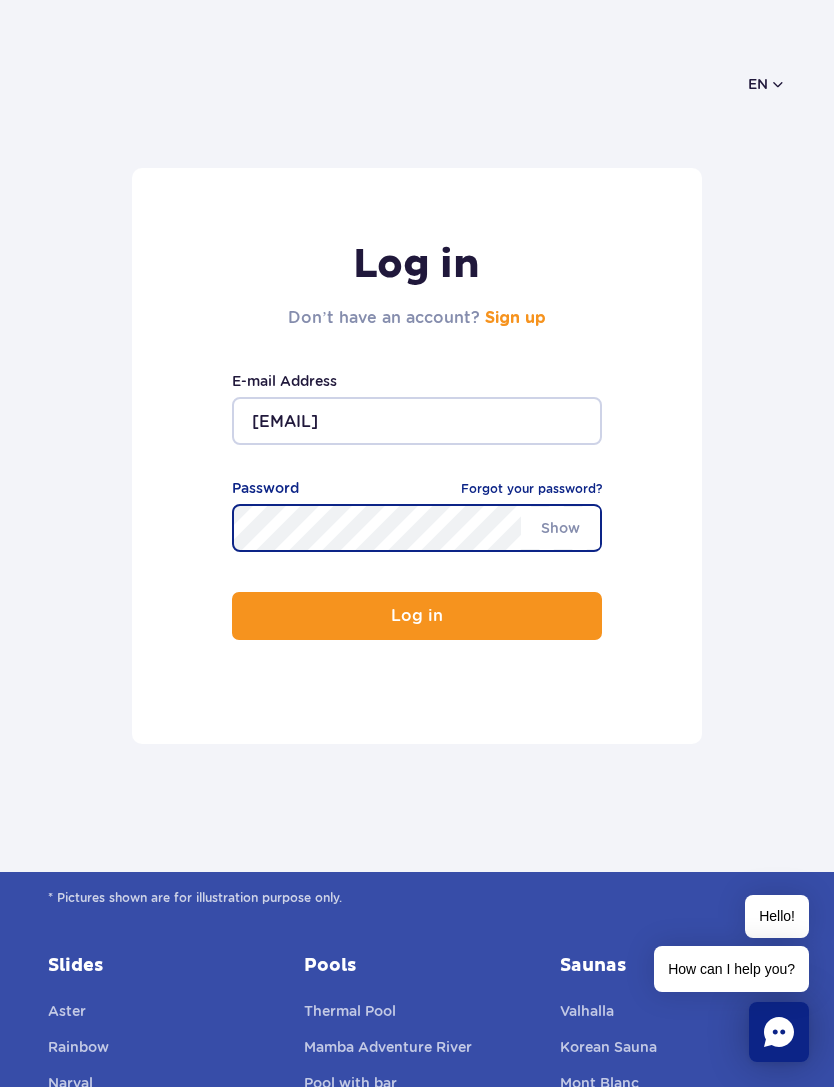 click on "Show" at bounding box center (560, 528) 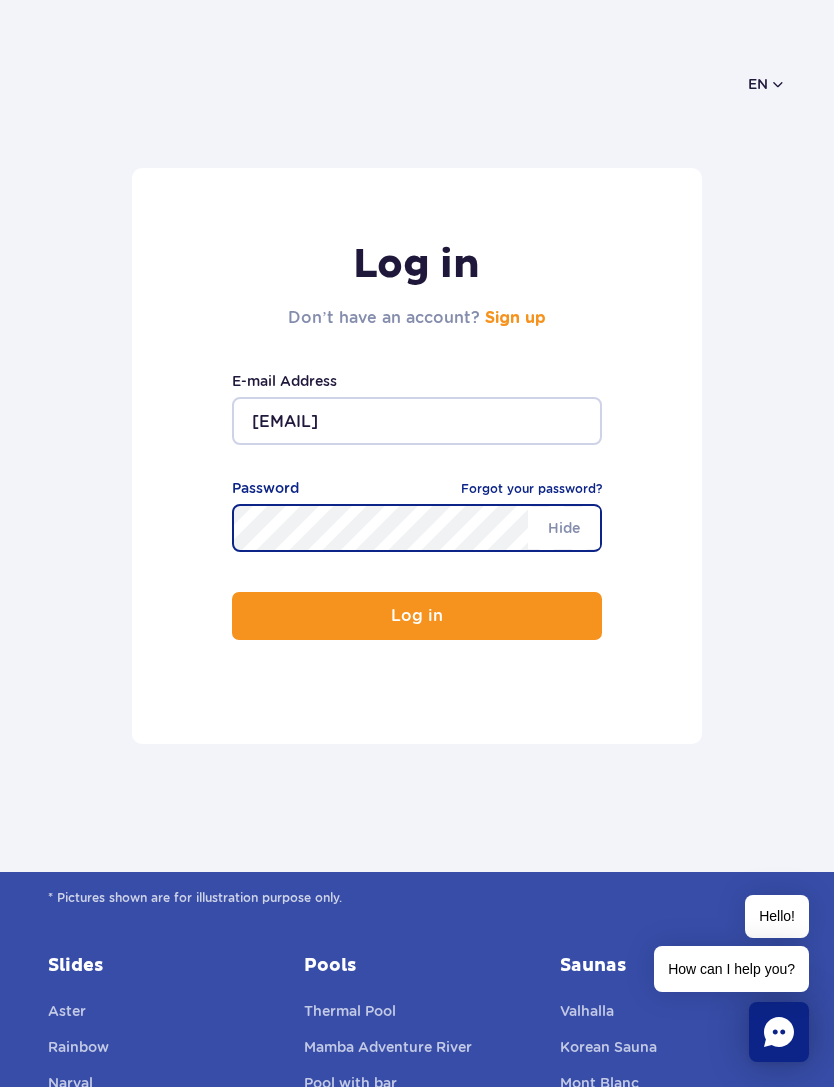 click on "Log in" at bounding box center (417, 616) 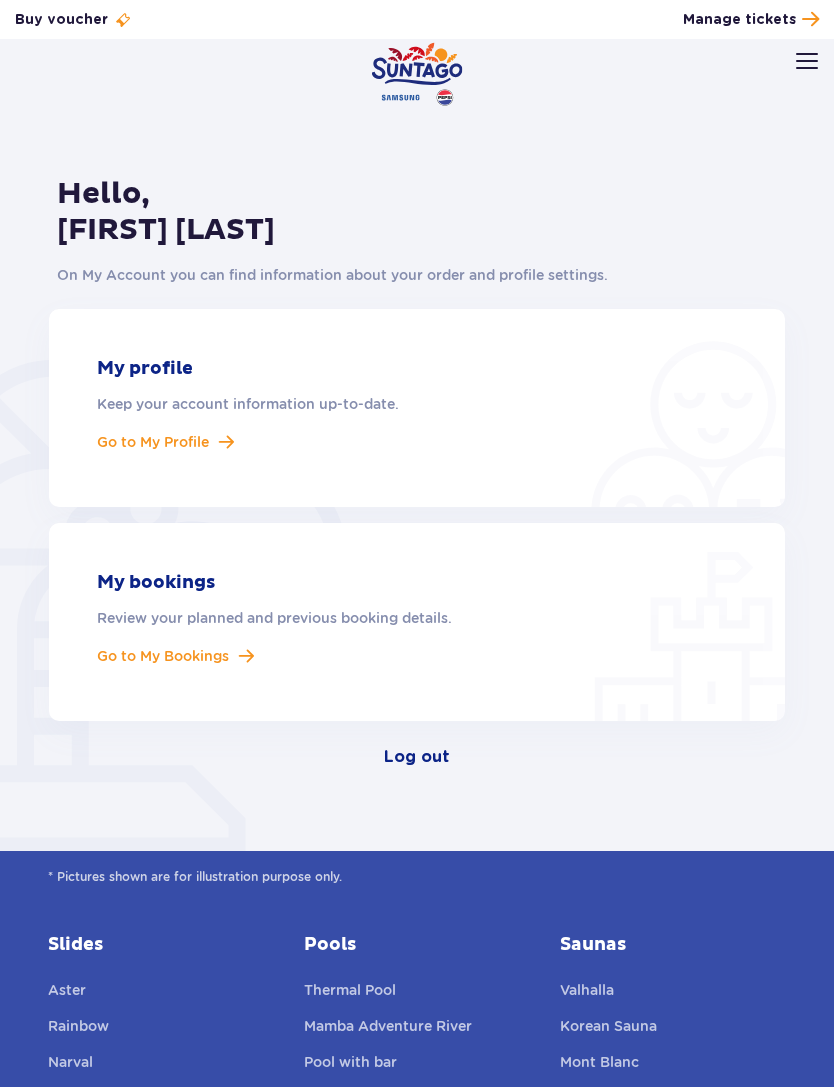 scroll, scrollTop: 0, scrollLeft: 0, axis: both 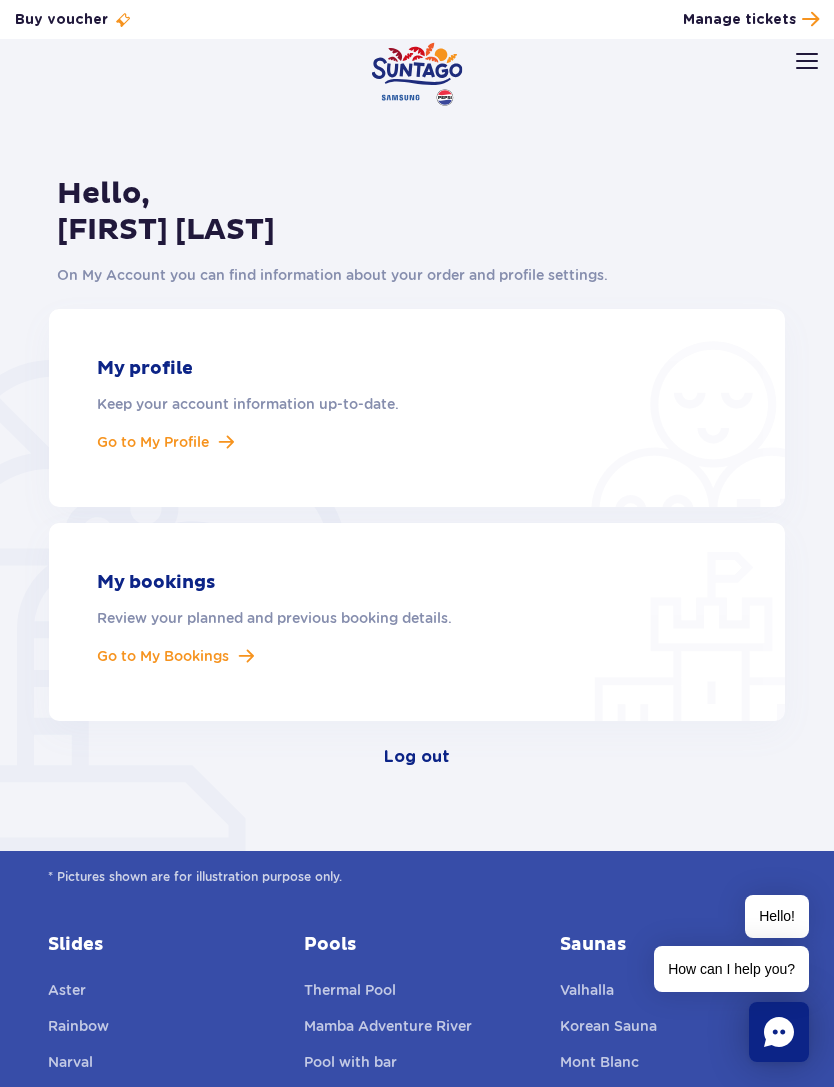 click at bounding box center (807, 61) 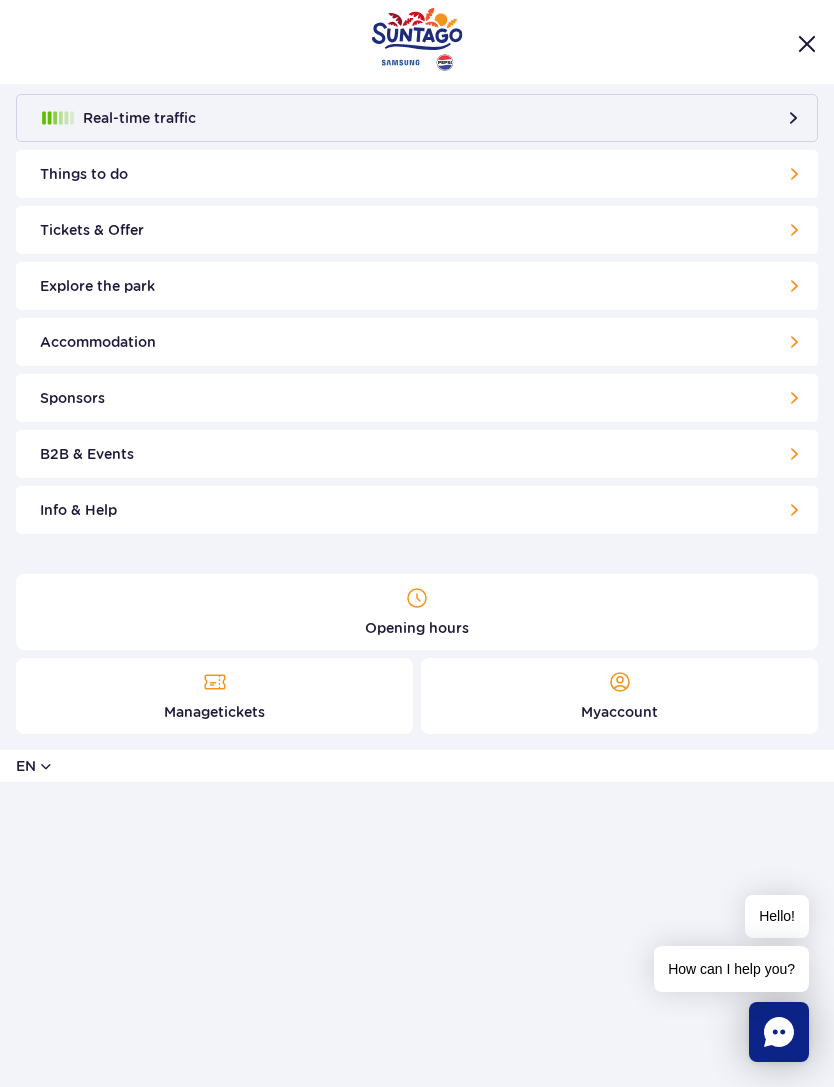 click at bounding box center (417, 612) 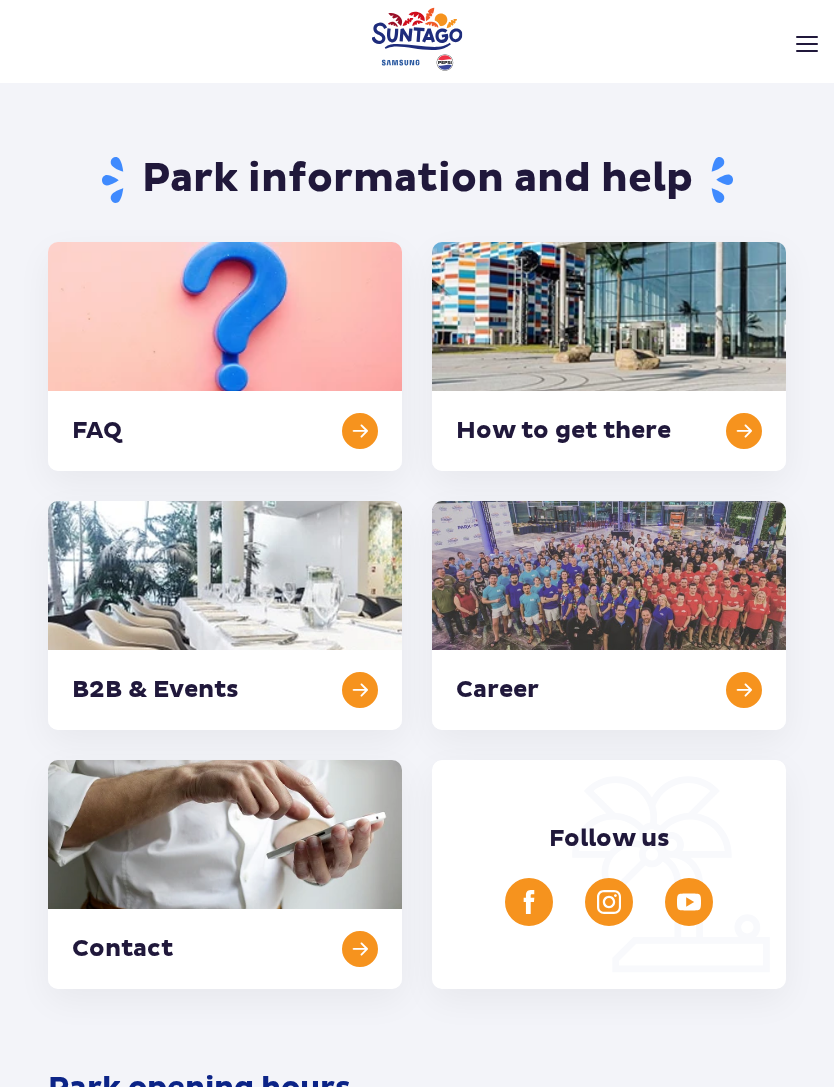scroll, scrollTop: 975, scrollLeft: 0, axis: vertical 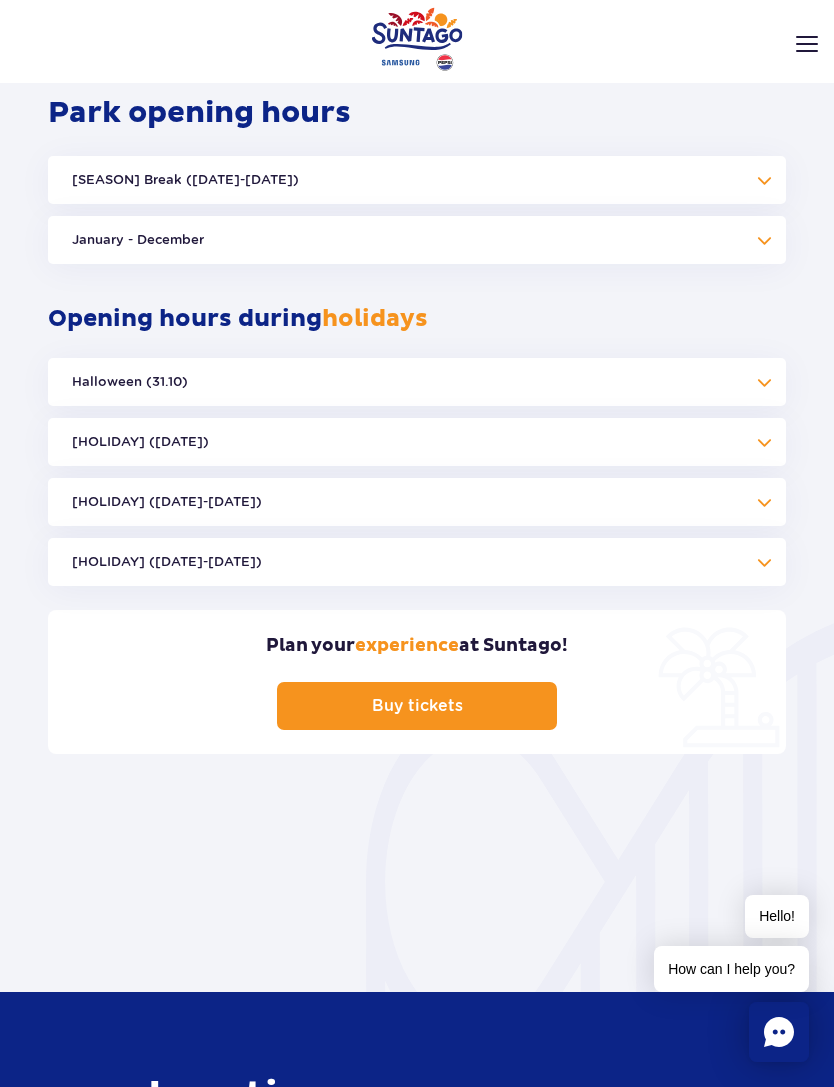 click on "Buy tickets" at bounding box center [417, 706] 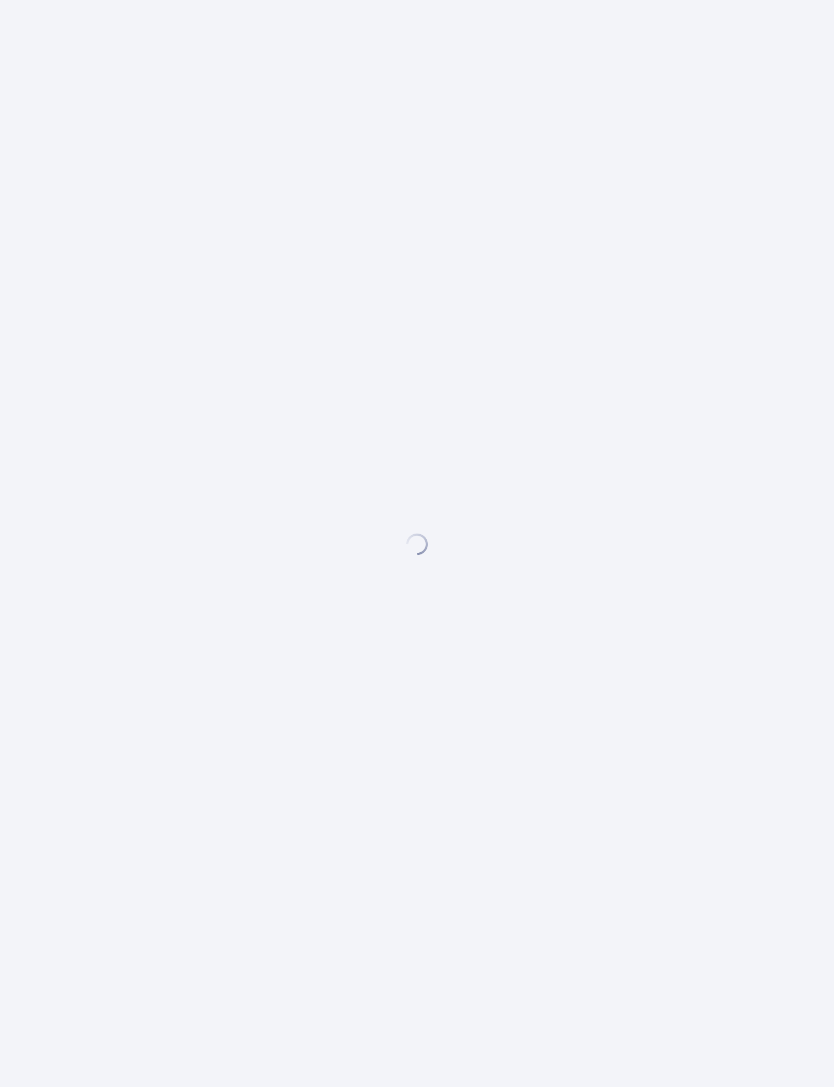 scroll, scrollTop: 0, scrollLeft: 0, axis: both 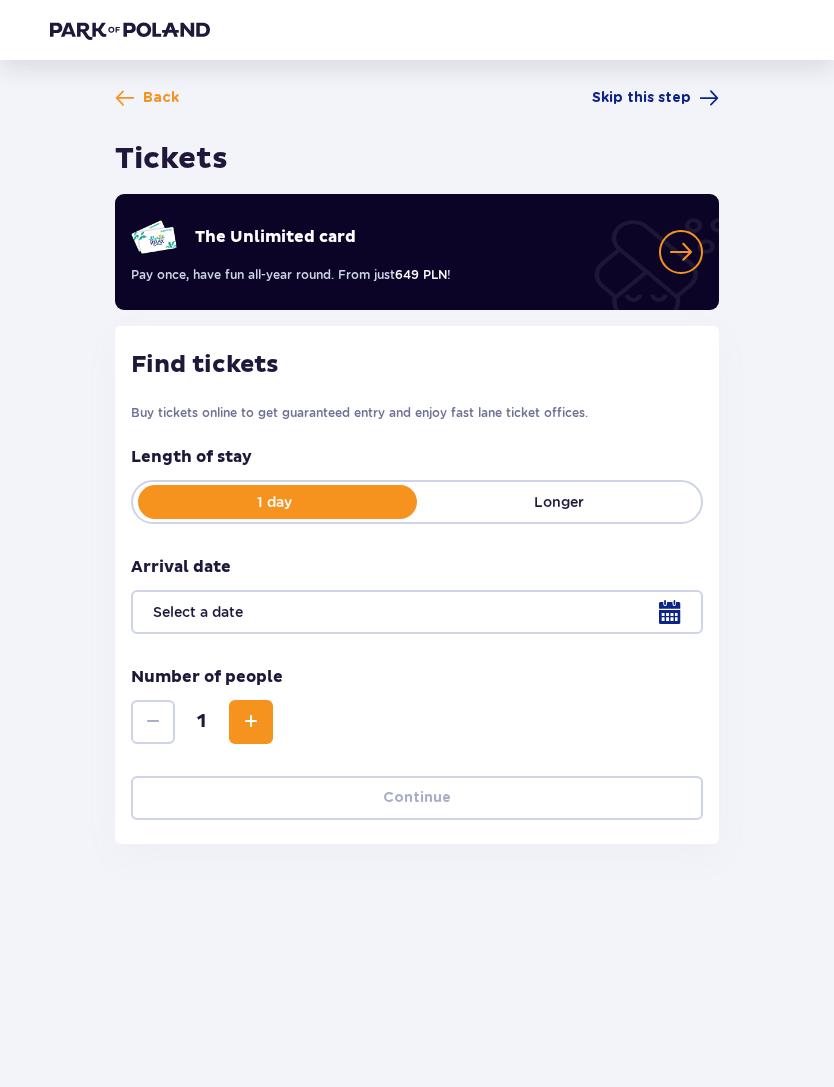click at bounding box center (709, 98) 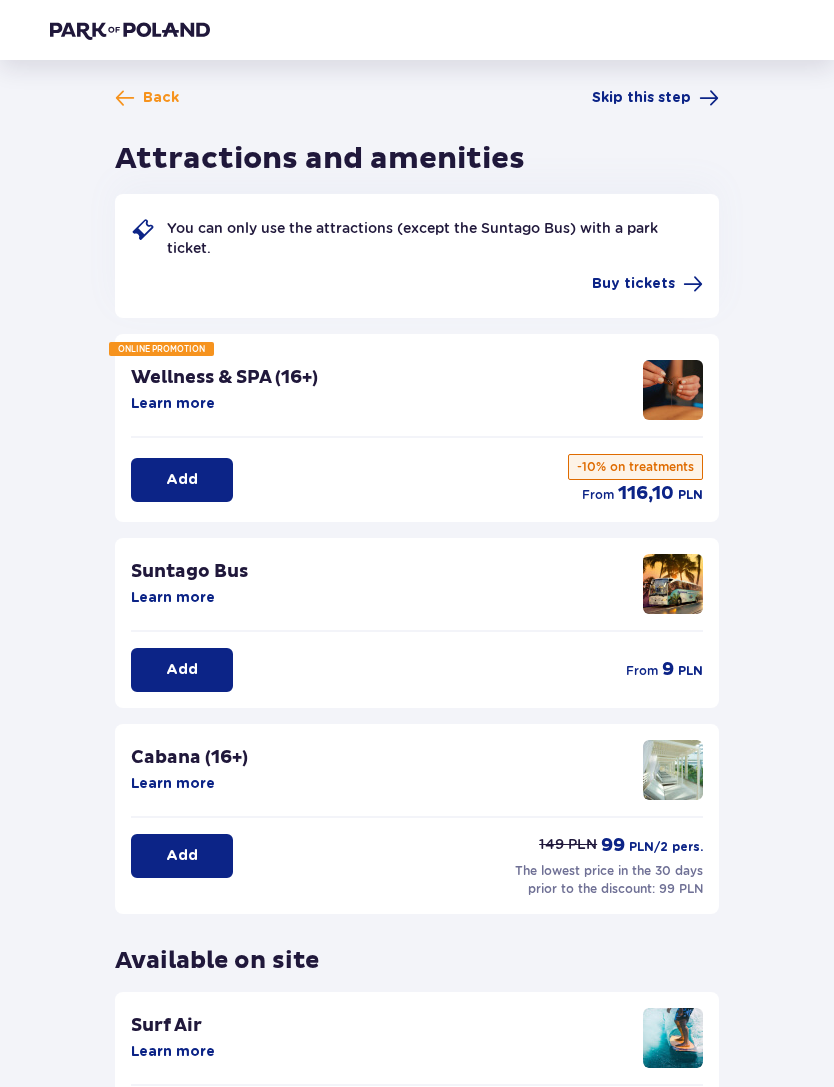 click on "Add" at bounding box center [182, 670] 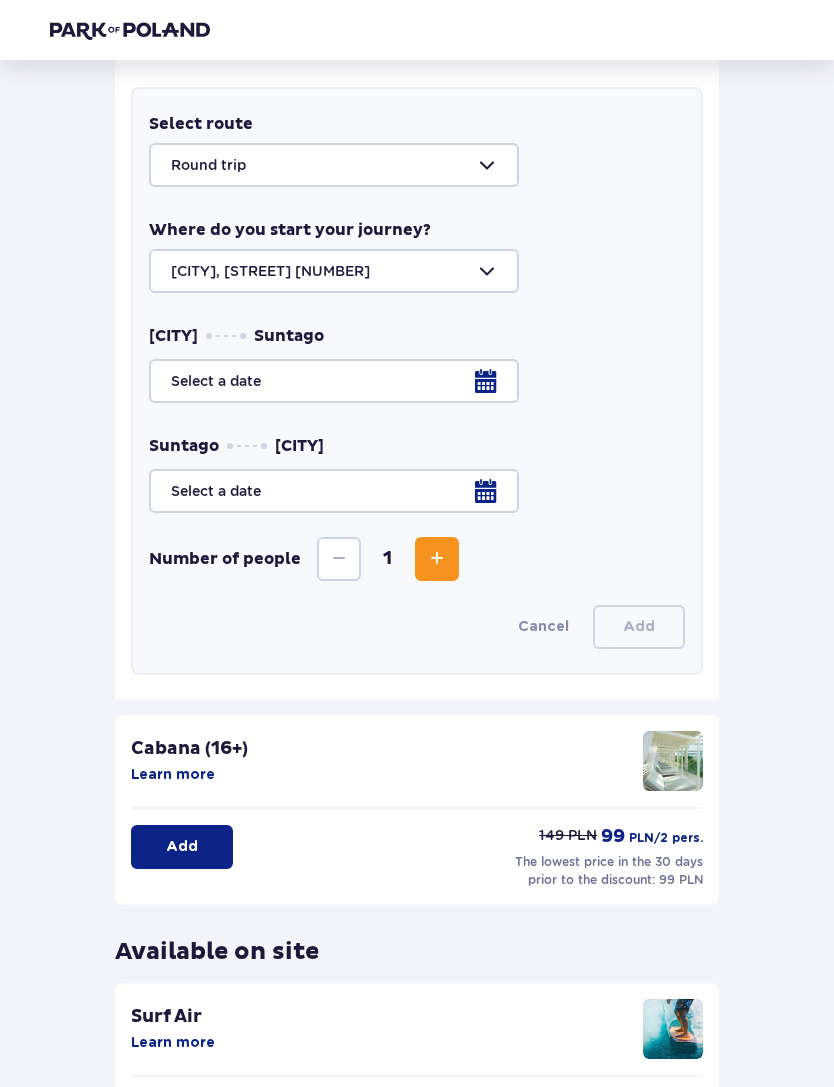 scroll, scrollTop: 672, scrollLeft: 0, axis: vertical 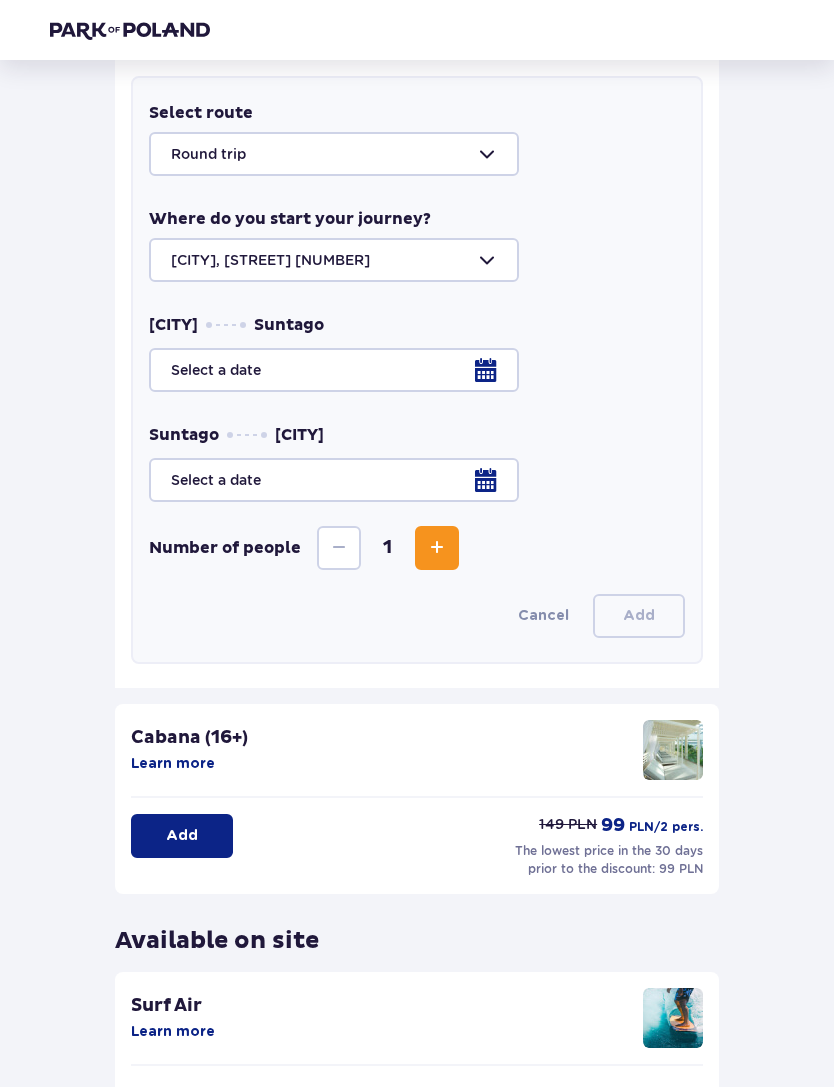 click at bounding box center [417, 370] 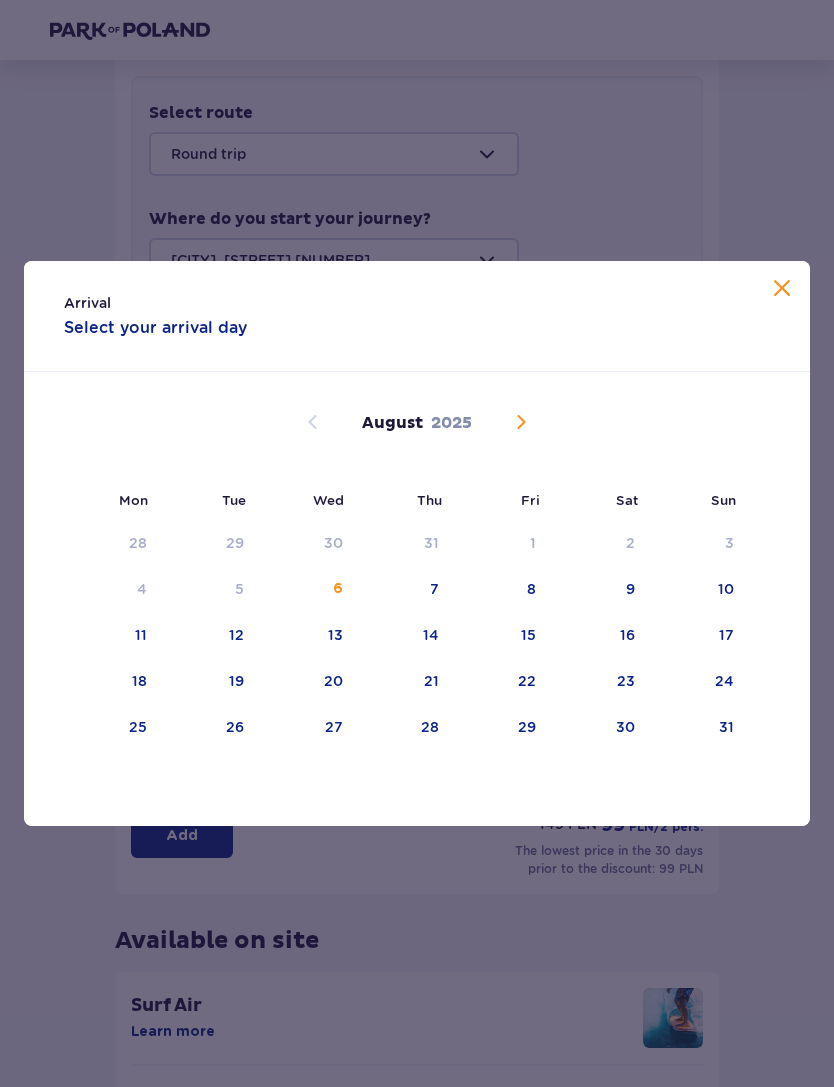 click on "12" at bounding box center (209, 636) 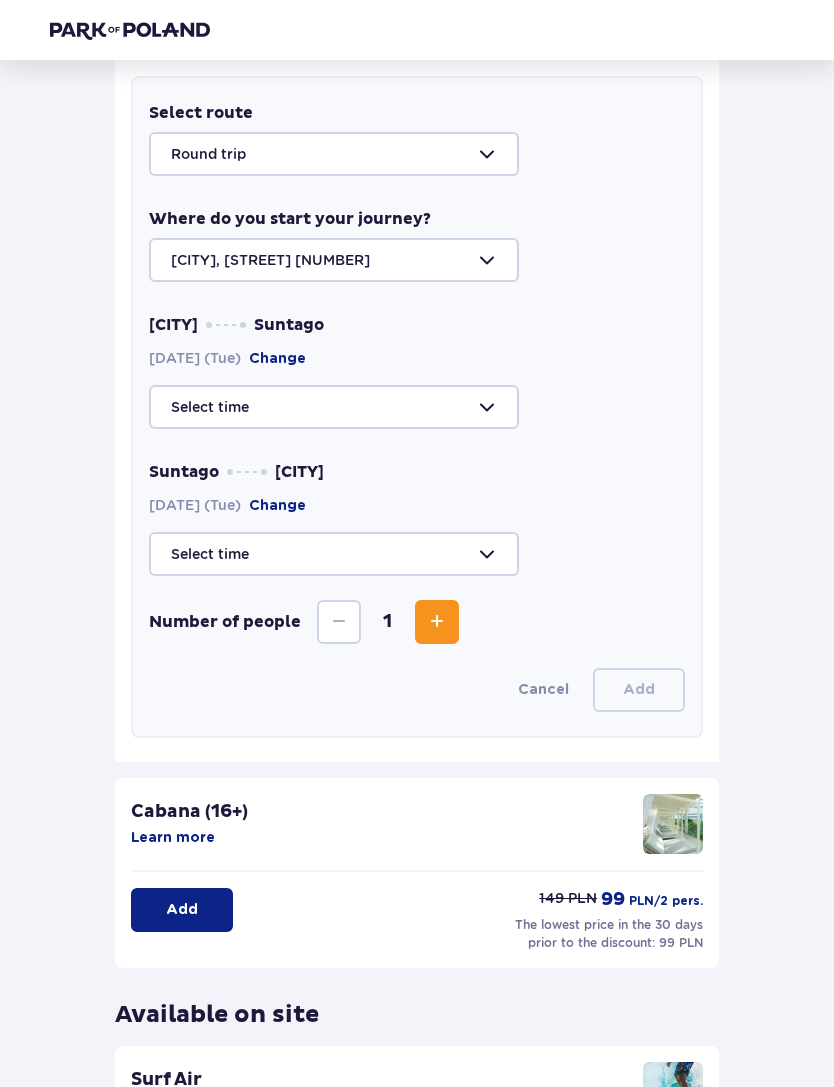 click on "Select route Round trip Where do you start your journey? [CITY], [STREET] [NUMBER] [CITY] [DATE] (Tue) Change [CITY] [DATE] (Tue) Change Number of people 1 Cancel Add" at bounding box center [417, 407] 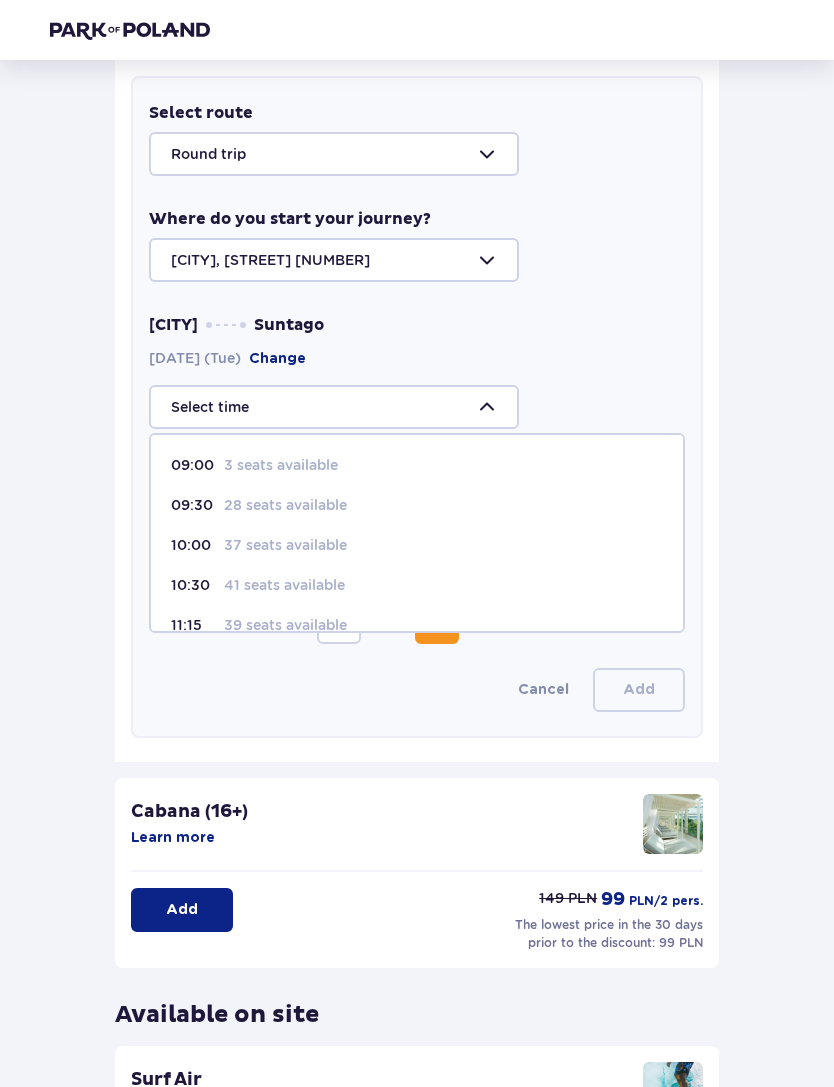 click on "3 seats available" at bounding box center (281, 465) 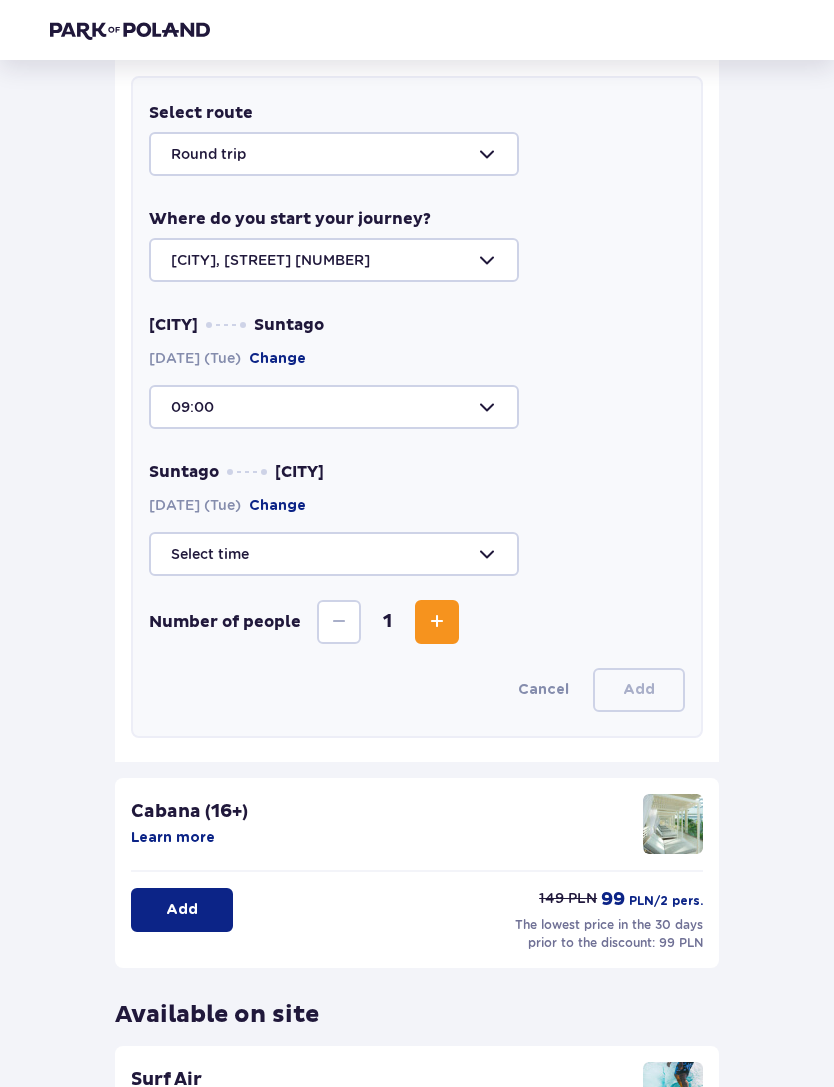 click at bounding box center [417, 554] 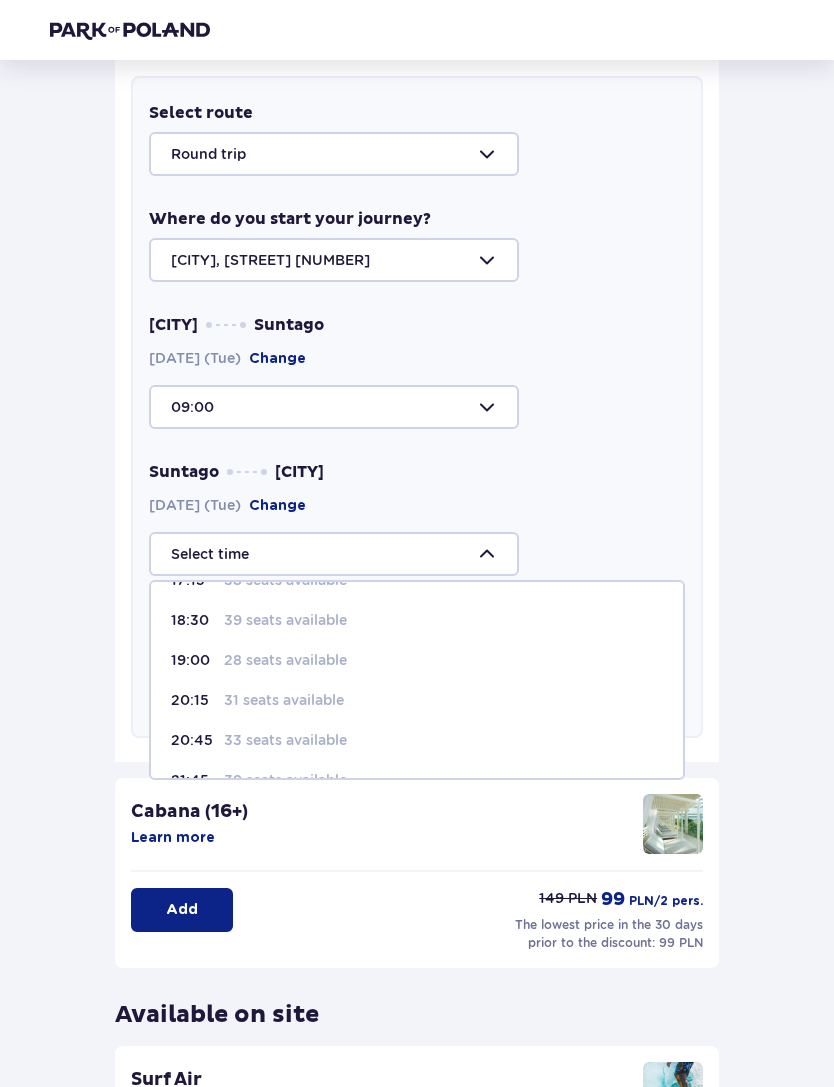 scroll, scrollTop: 150, scrollLeft: 0, axis: vertical 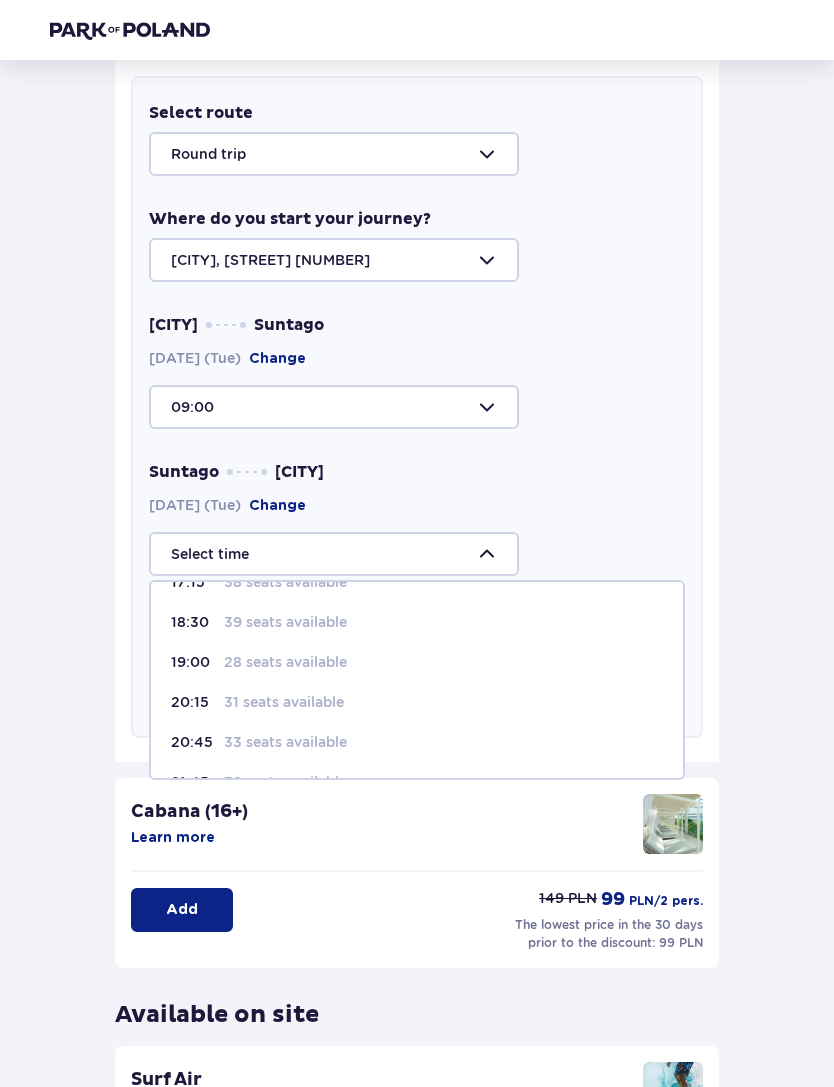 click on "31 seats available" at bounding box center (284, 702) 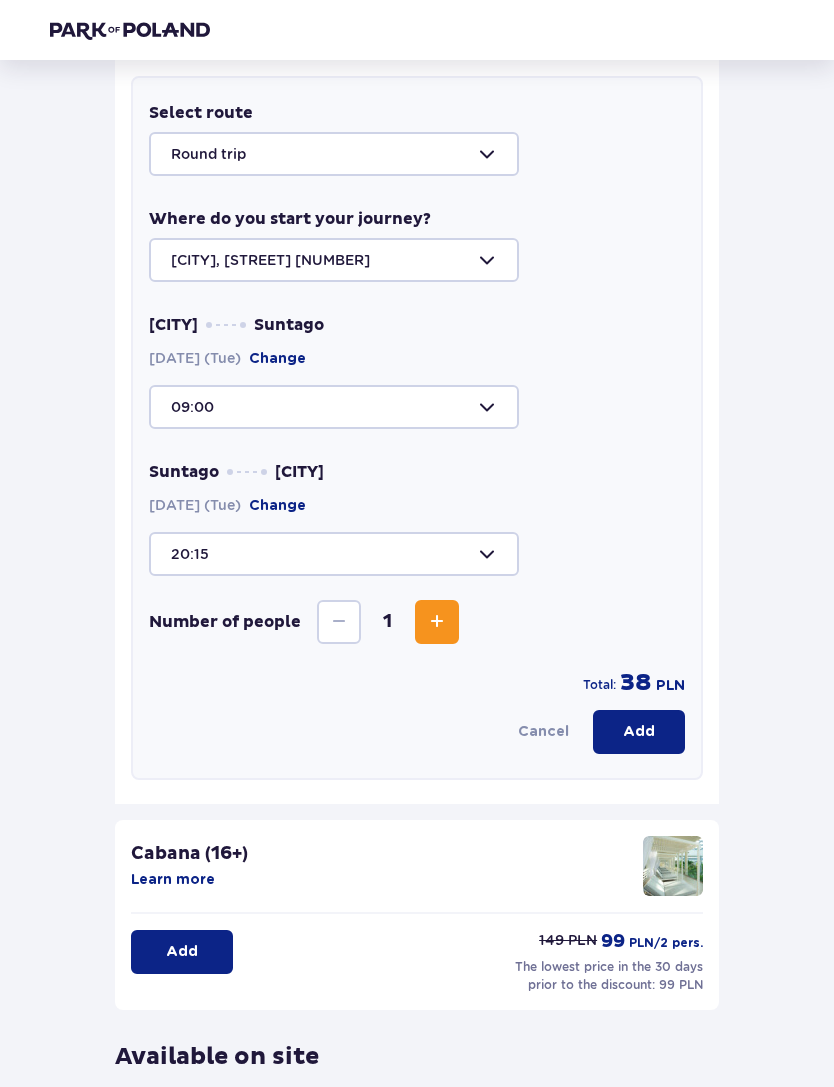 click on "Add" at bounding box center [639, 732] 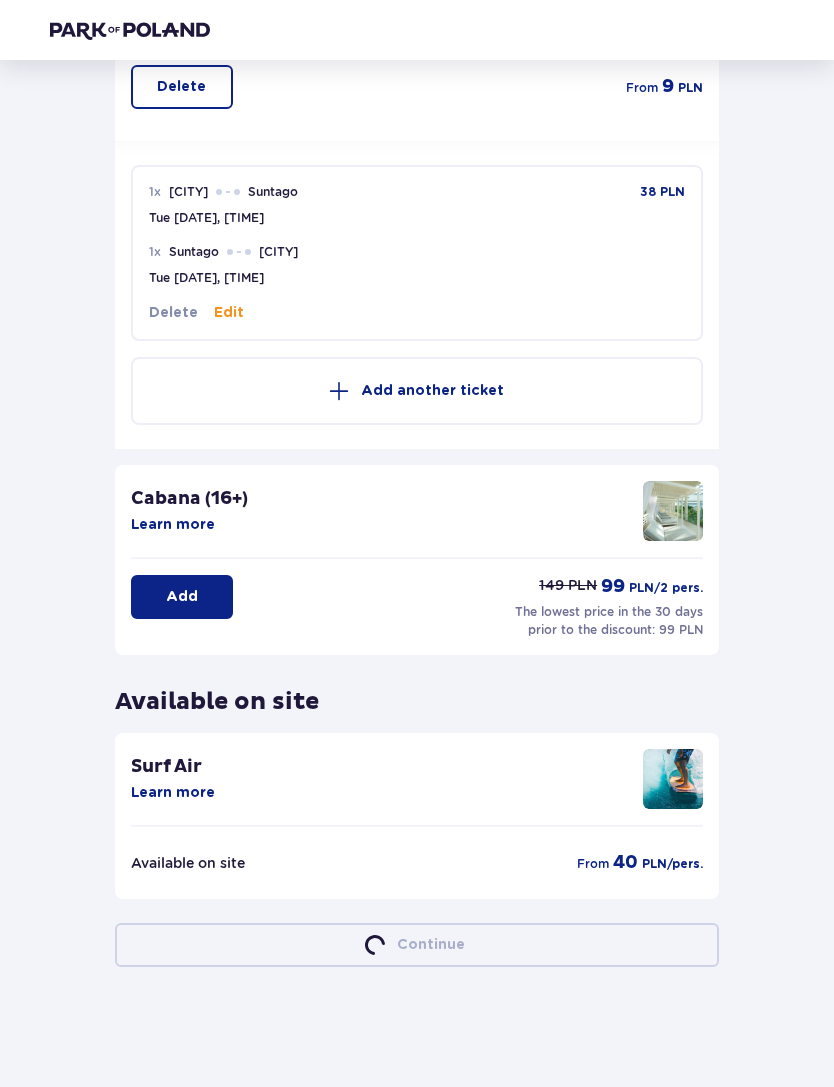 scroll, scrollTop: 583, scrollLeft: 0, axis: vertical 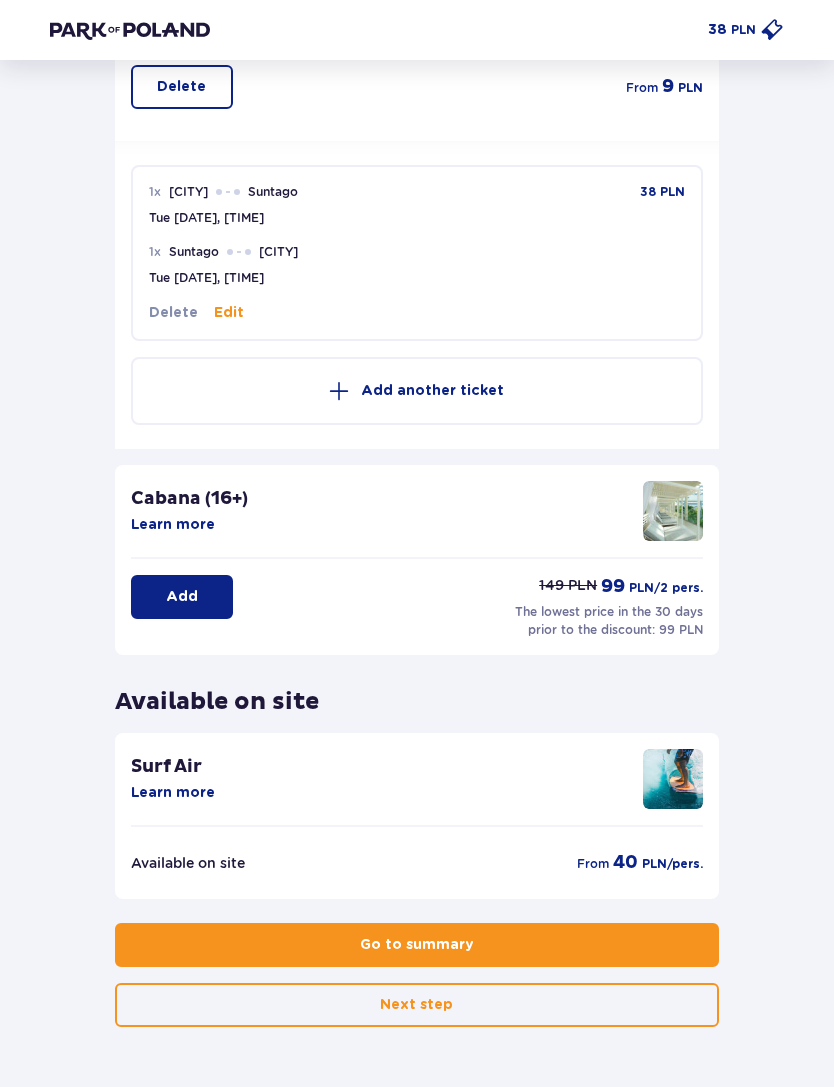 click on "Go to summary" at bounding box center [417, 945] 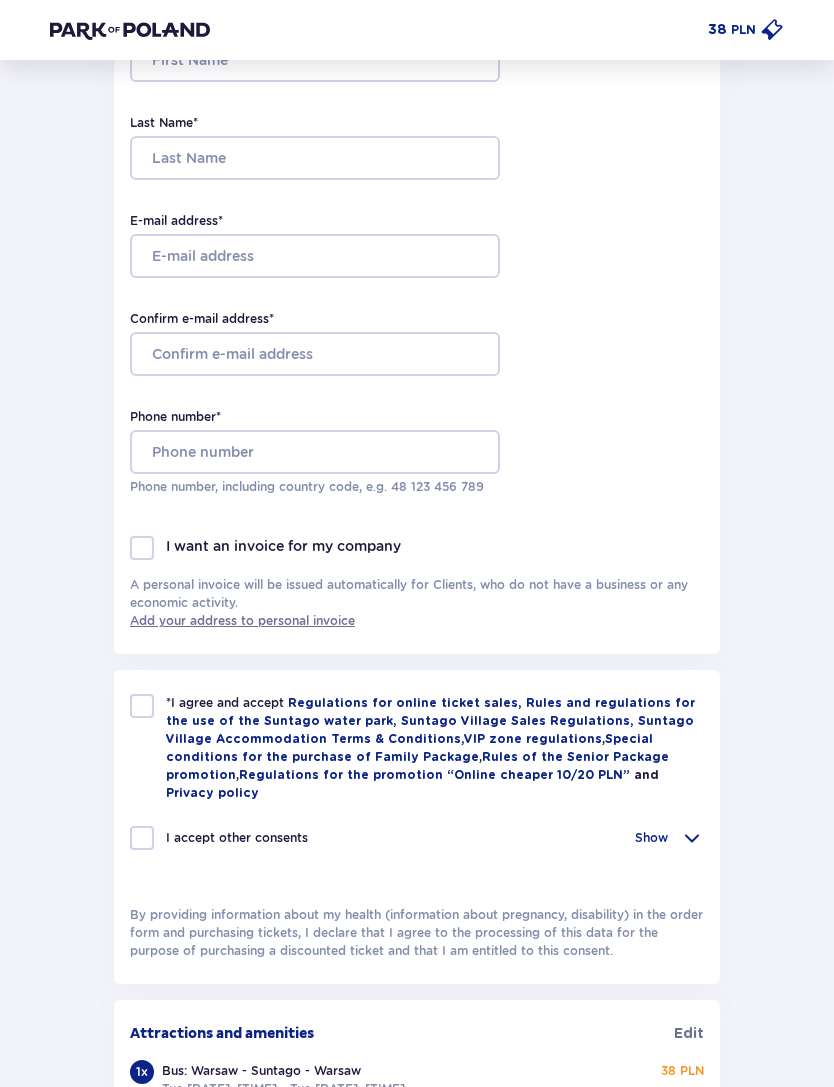 type on "[FIRST]" 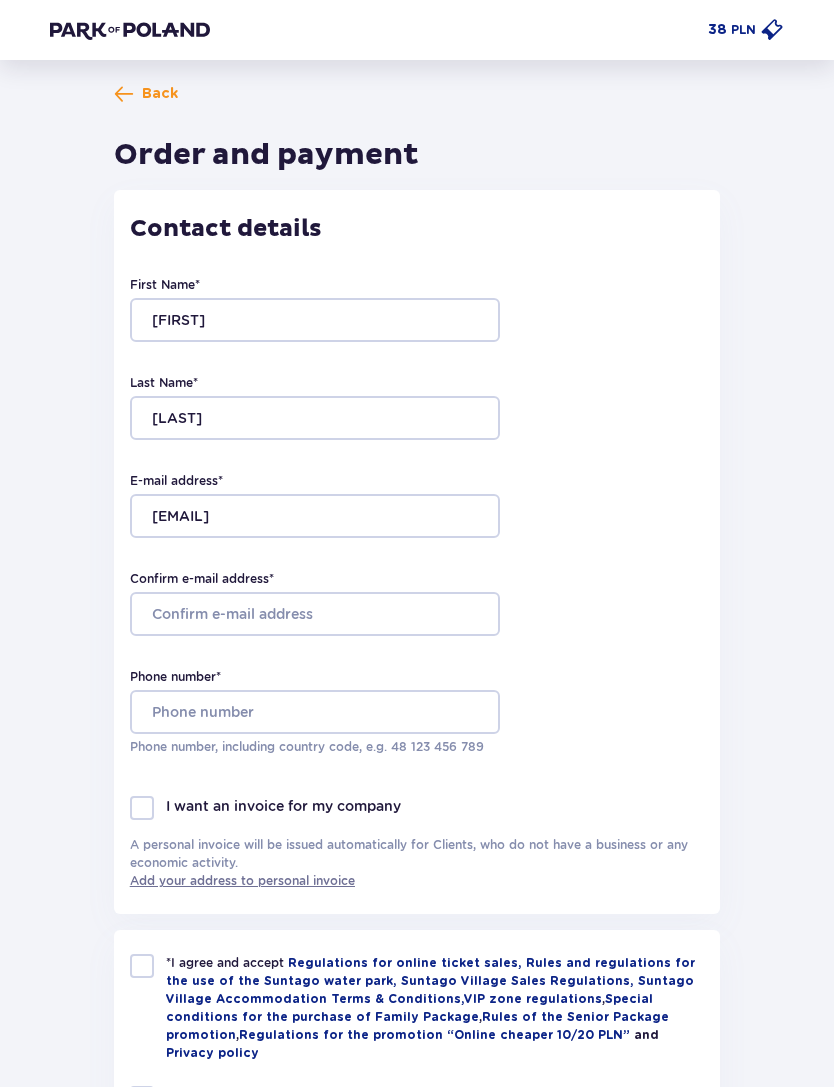 scroll, scrollTop: 0, scrollLeft: 0, axis: both 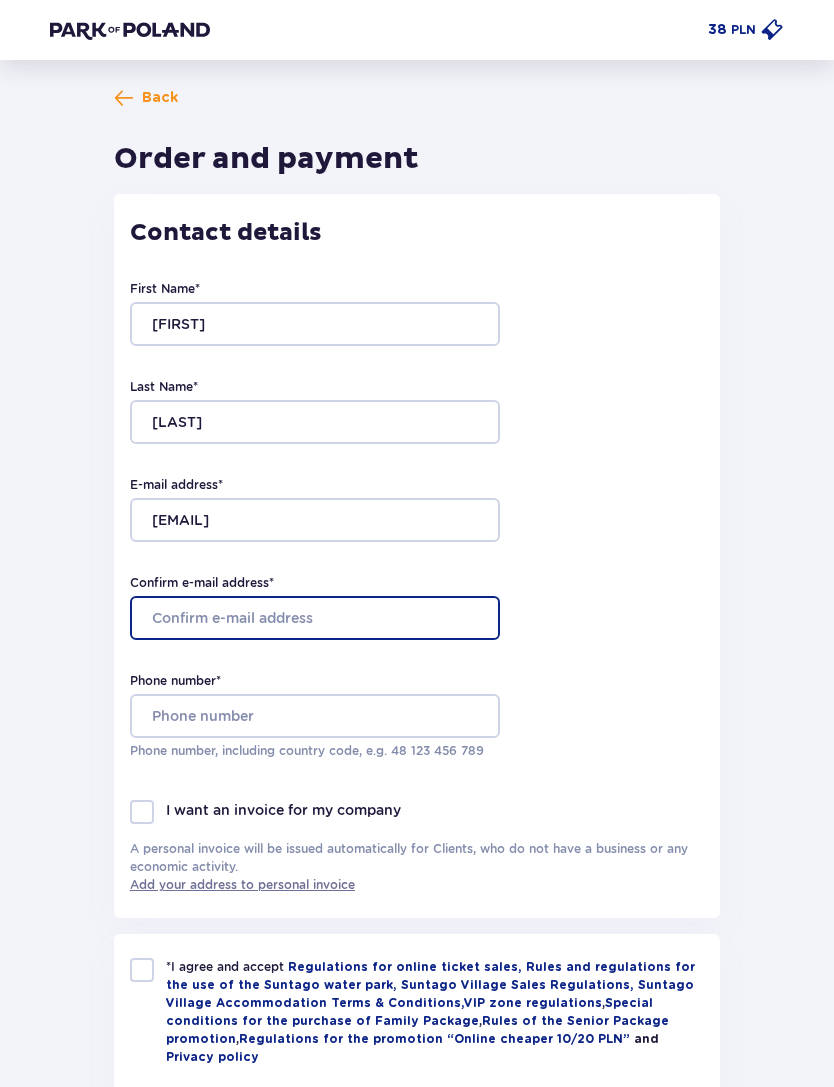 click on "Confirm e-mail address *" at bounding box center (315, 618) 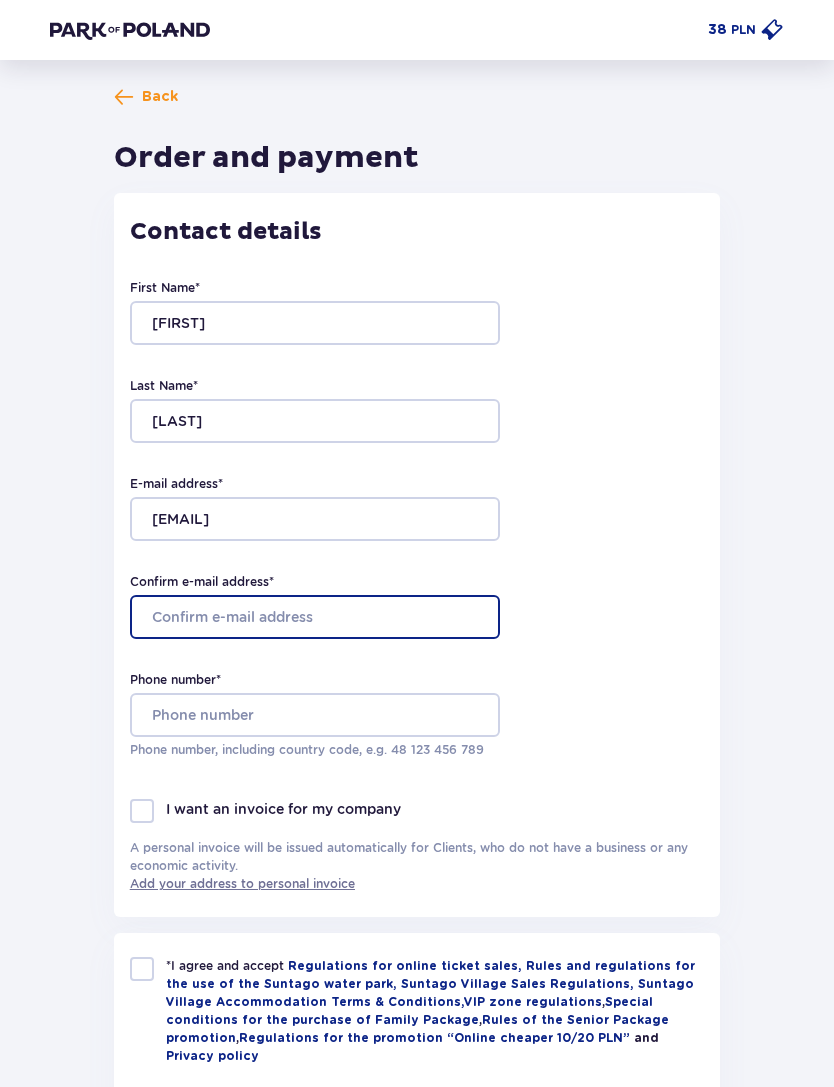 scroll, scrollTop: 0, scrollLeft: 0, axis: both 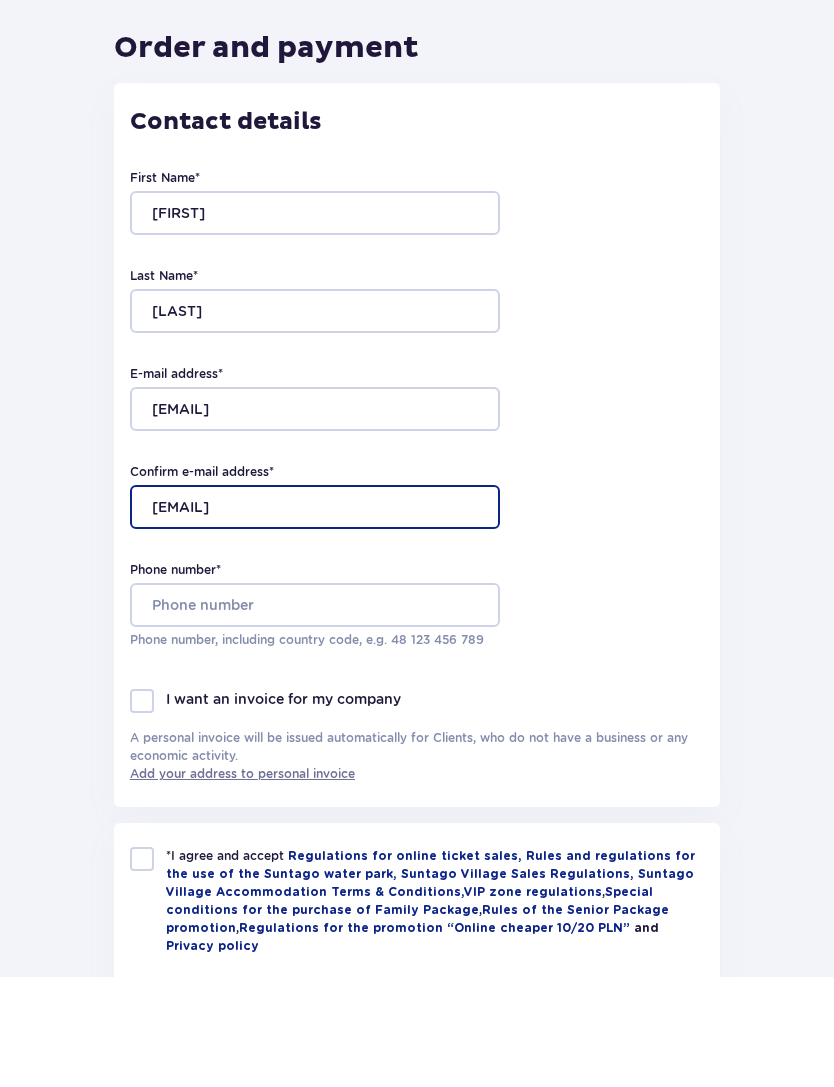 type on "[EMAIL]" 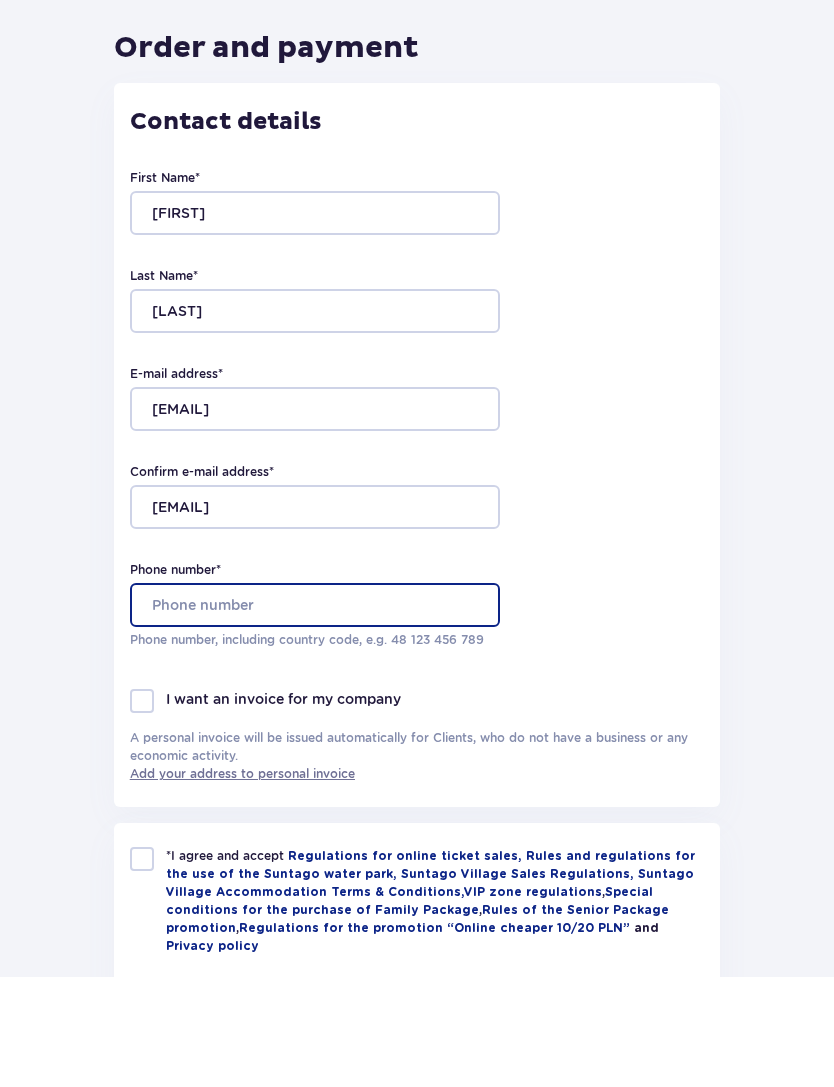 click on "Phone number *" at bounding box center [315, 716] 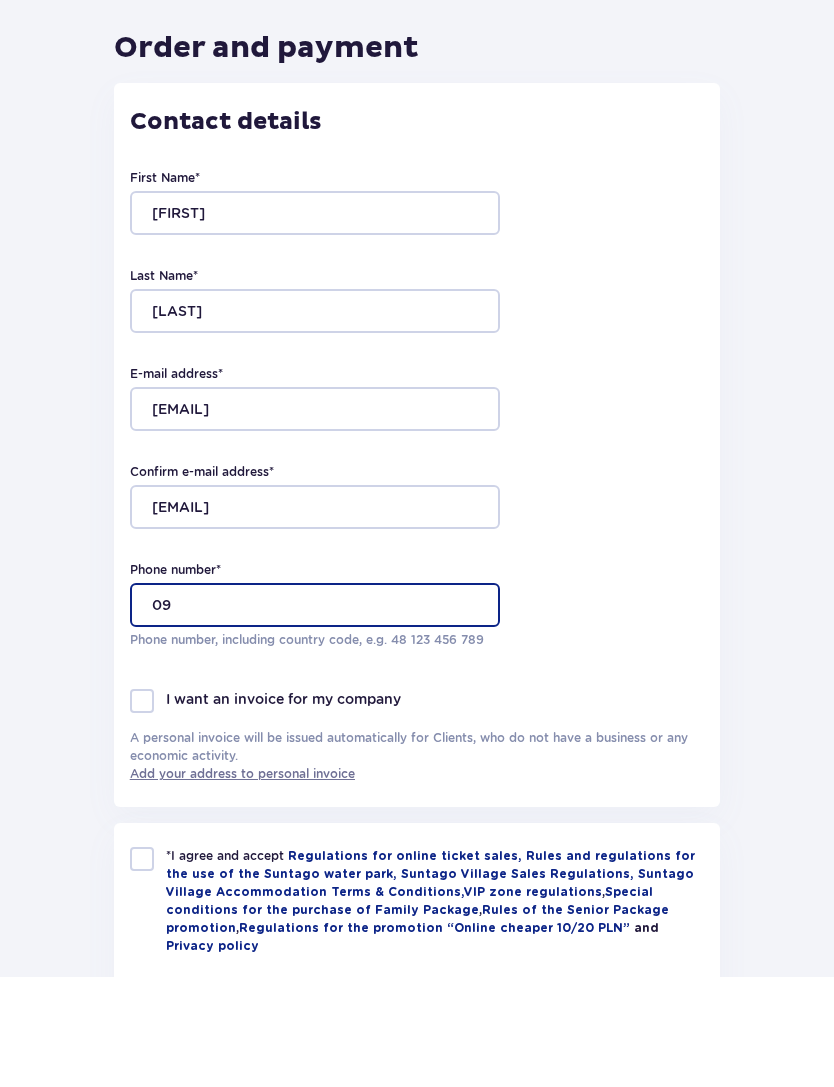 type on "0" 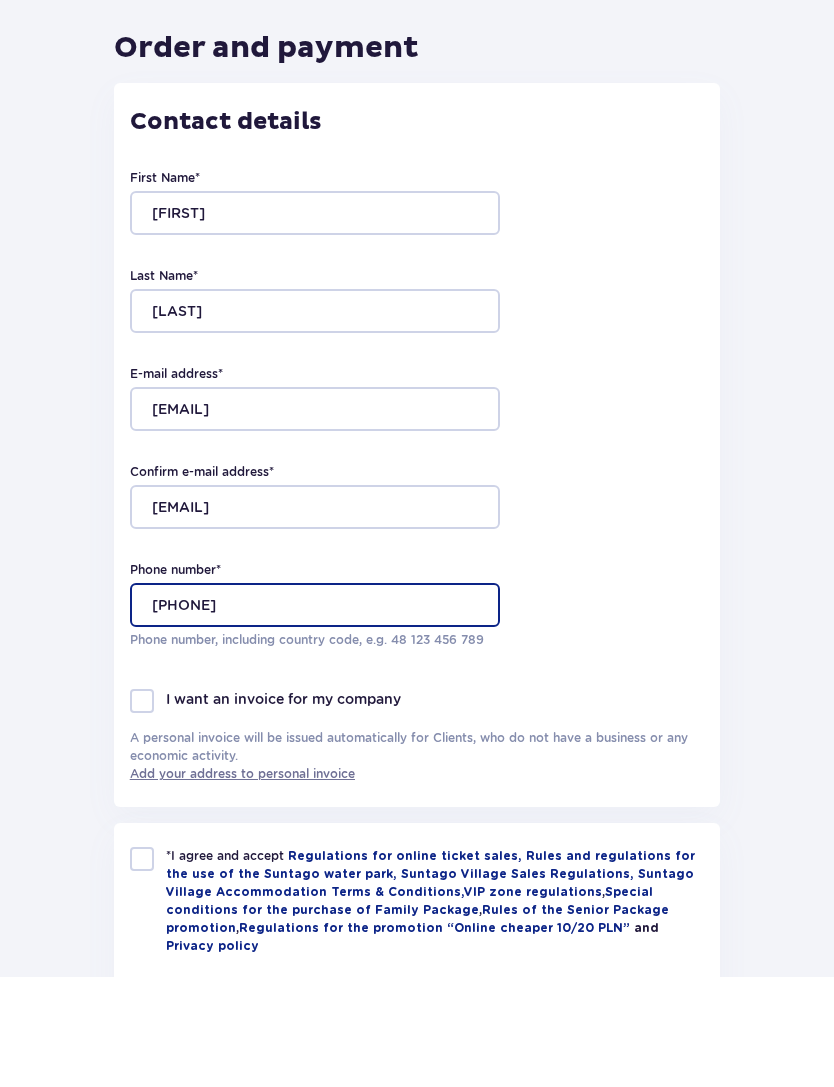 click on "[PHONE]" at bounding box center [315, 716] 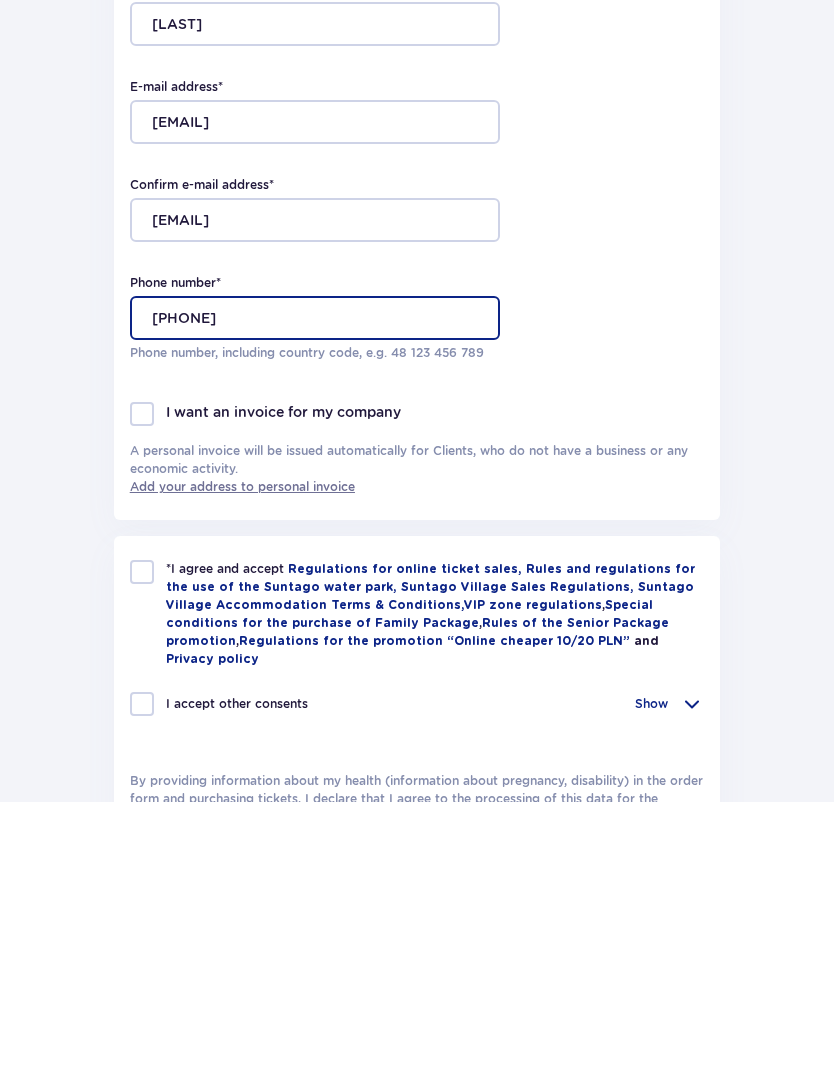 scroll, scrollTop: 125, scrollLeft: 0, axis: vertical 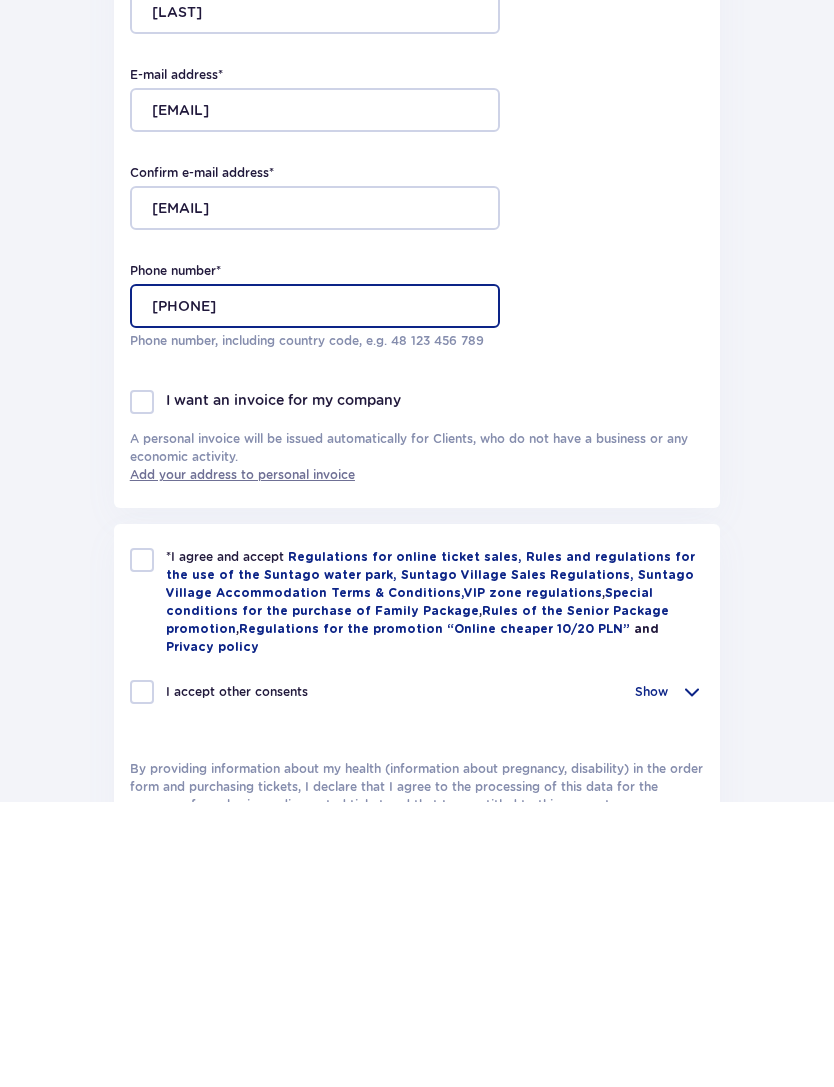type on "[PHONE]" 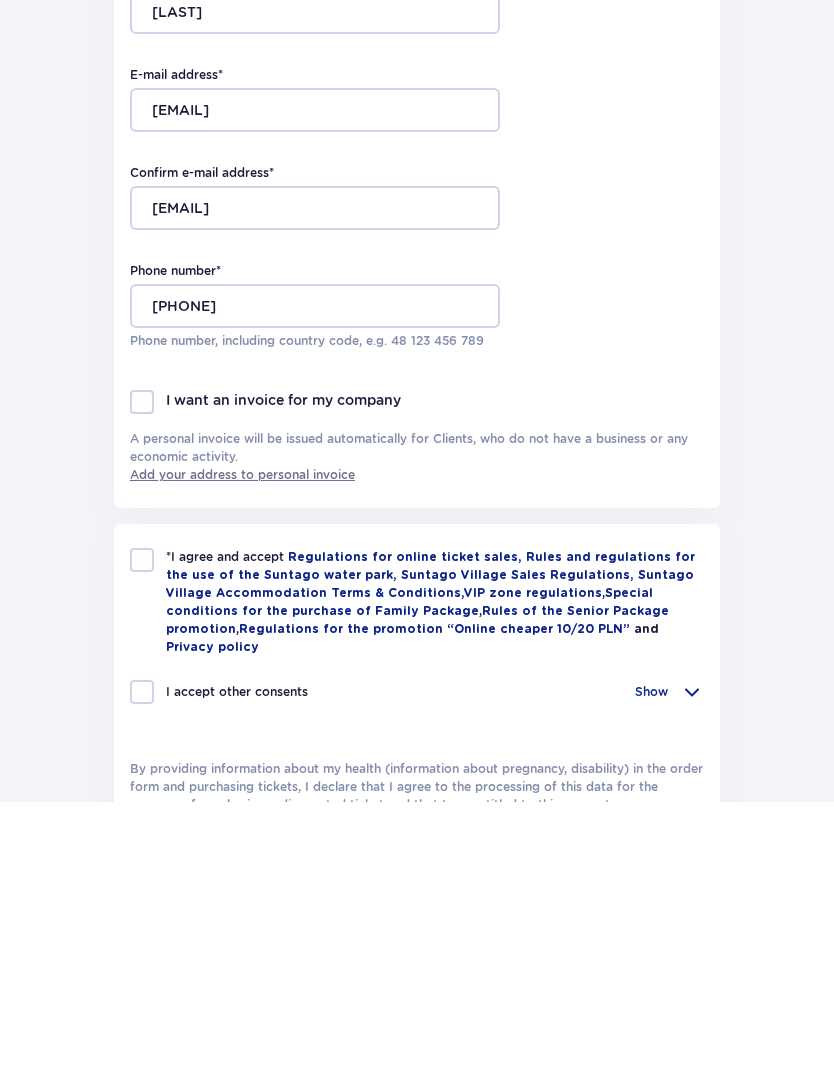 click at bounding box center [142, 687] 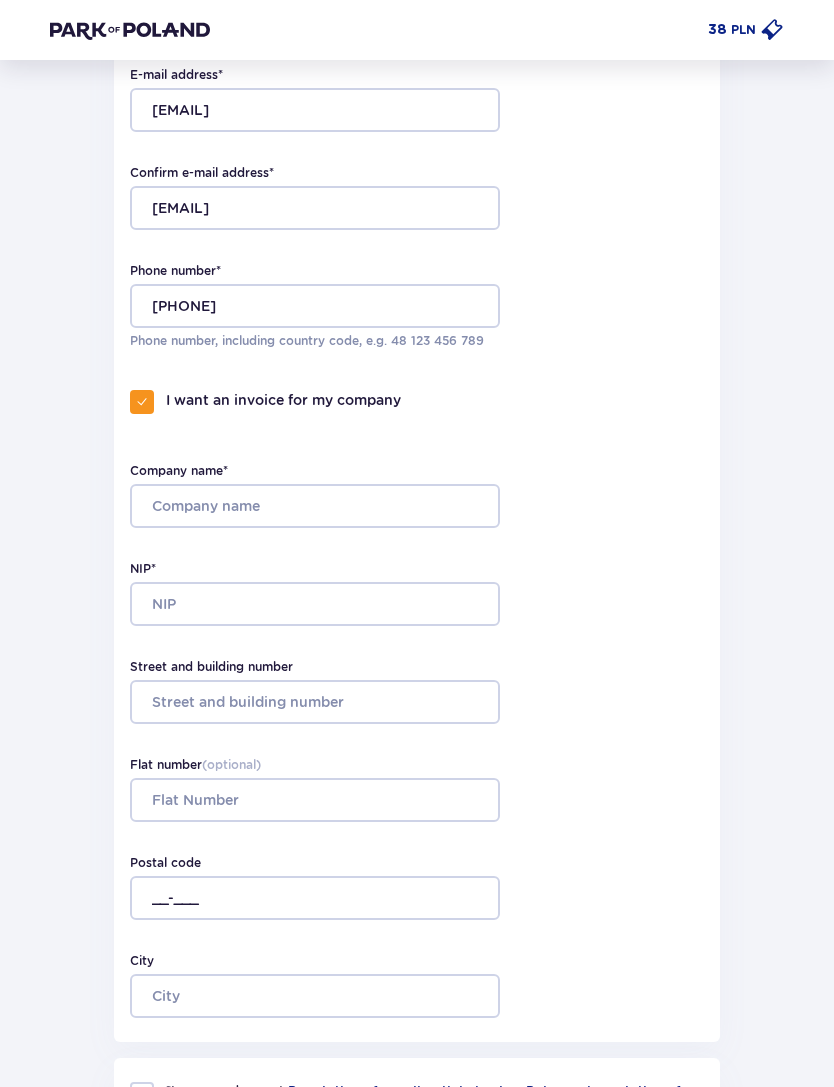 click at bounding box center (142, 402) 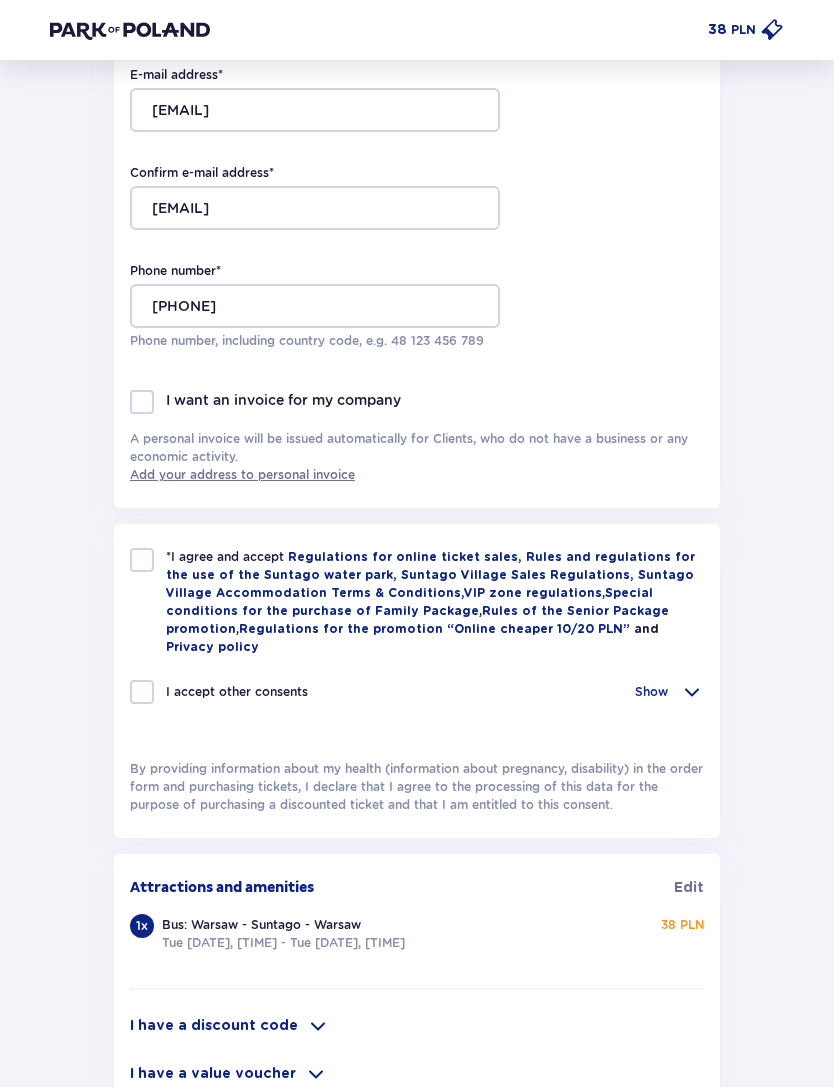 click at bounding box center (142, 560) 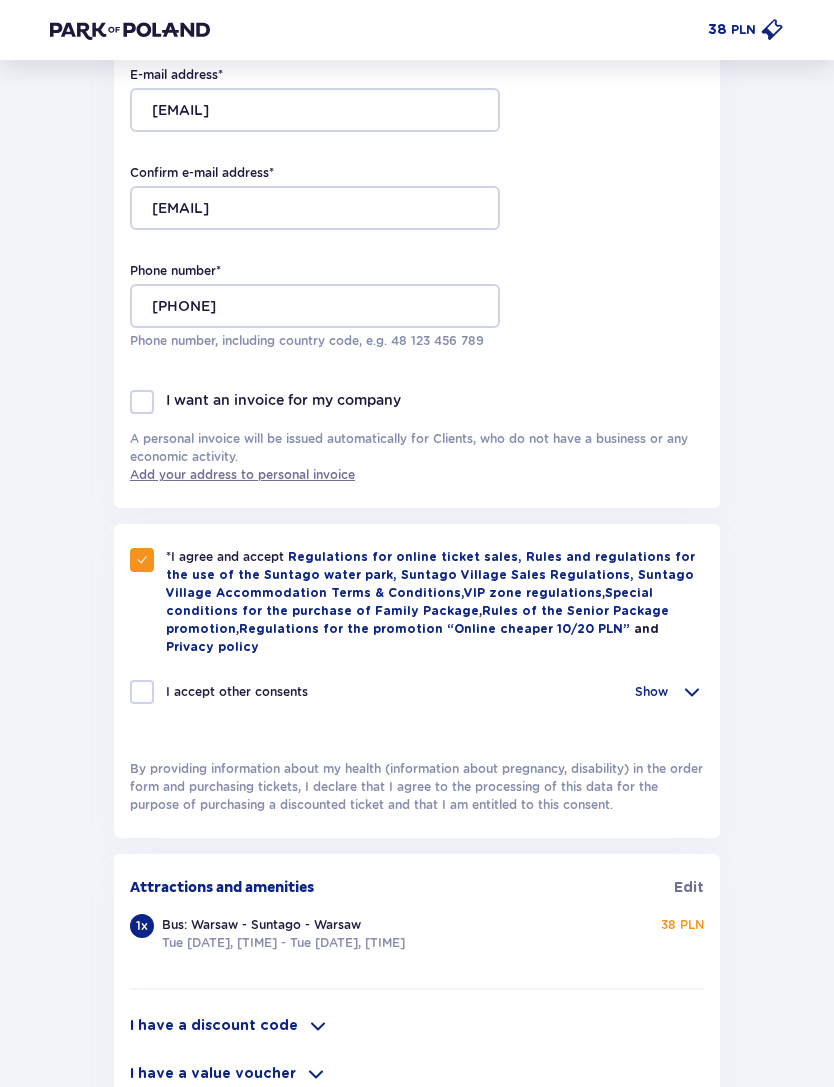 click at bounding box center (142, 692) 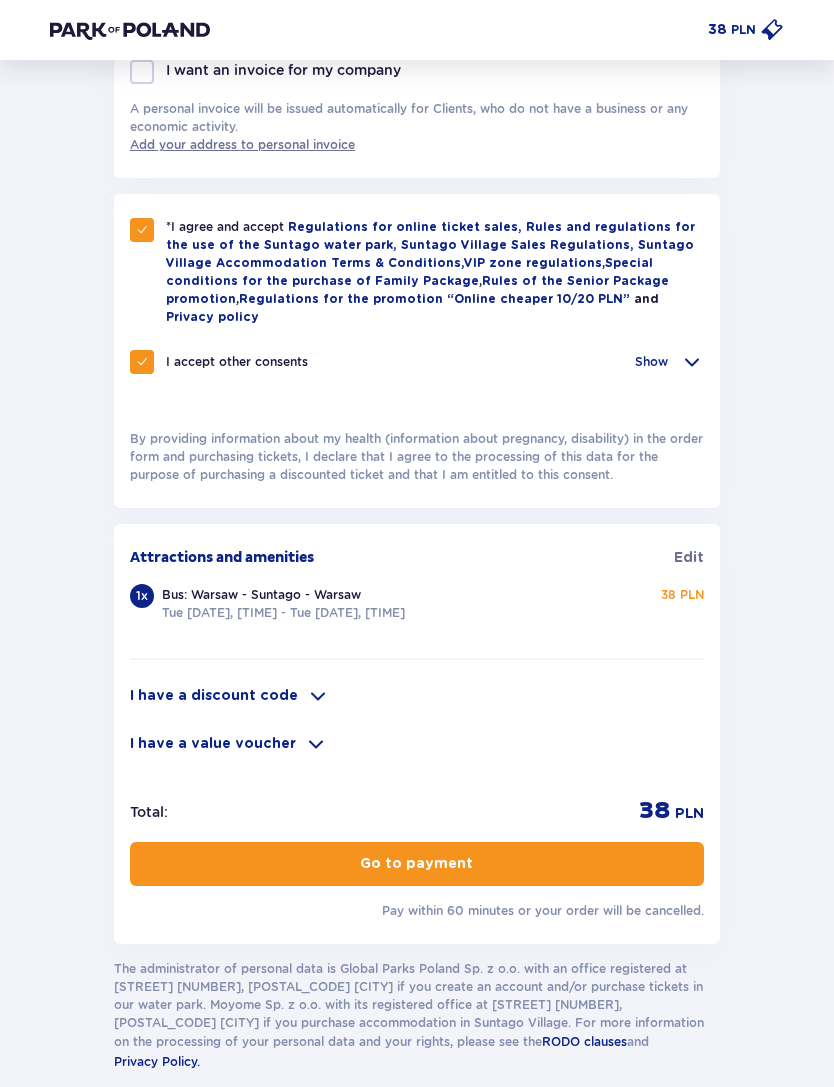scroll, scrollTop: 748, scrollLeft: 0, axis: vertical 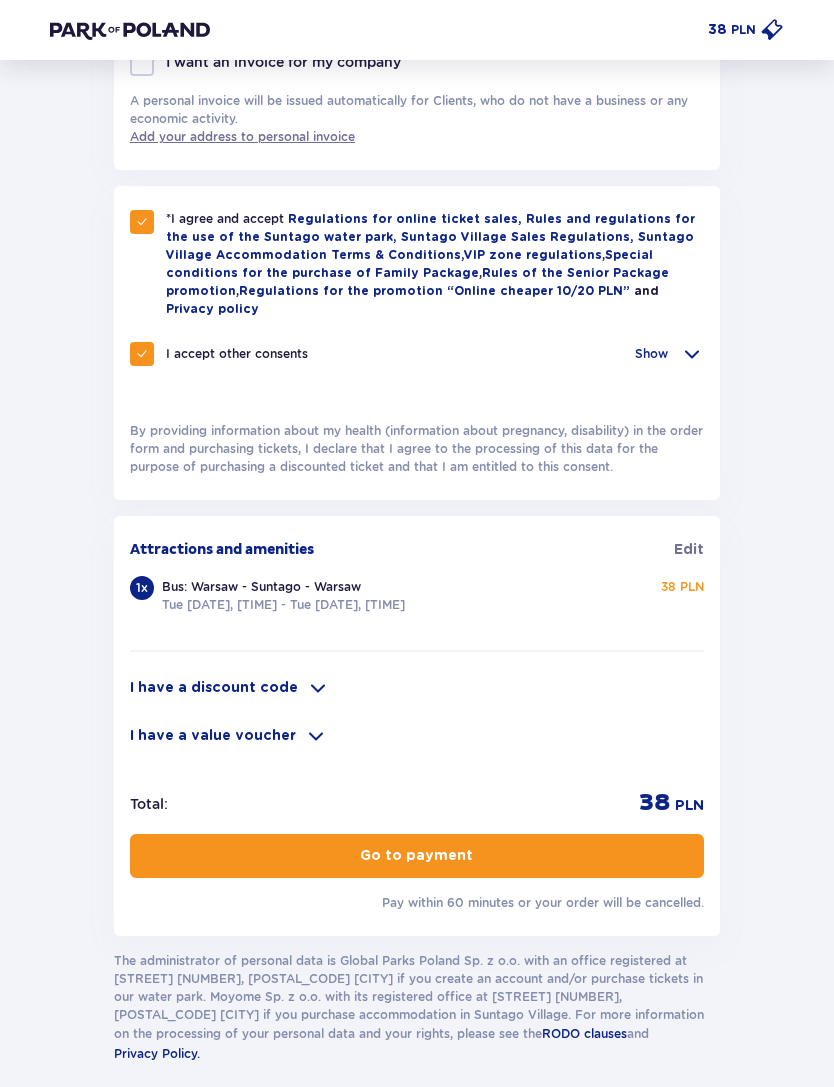 click on "Go to payment" at bounding box center [417, 856] 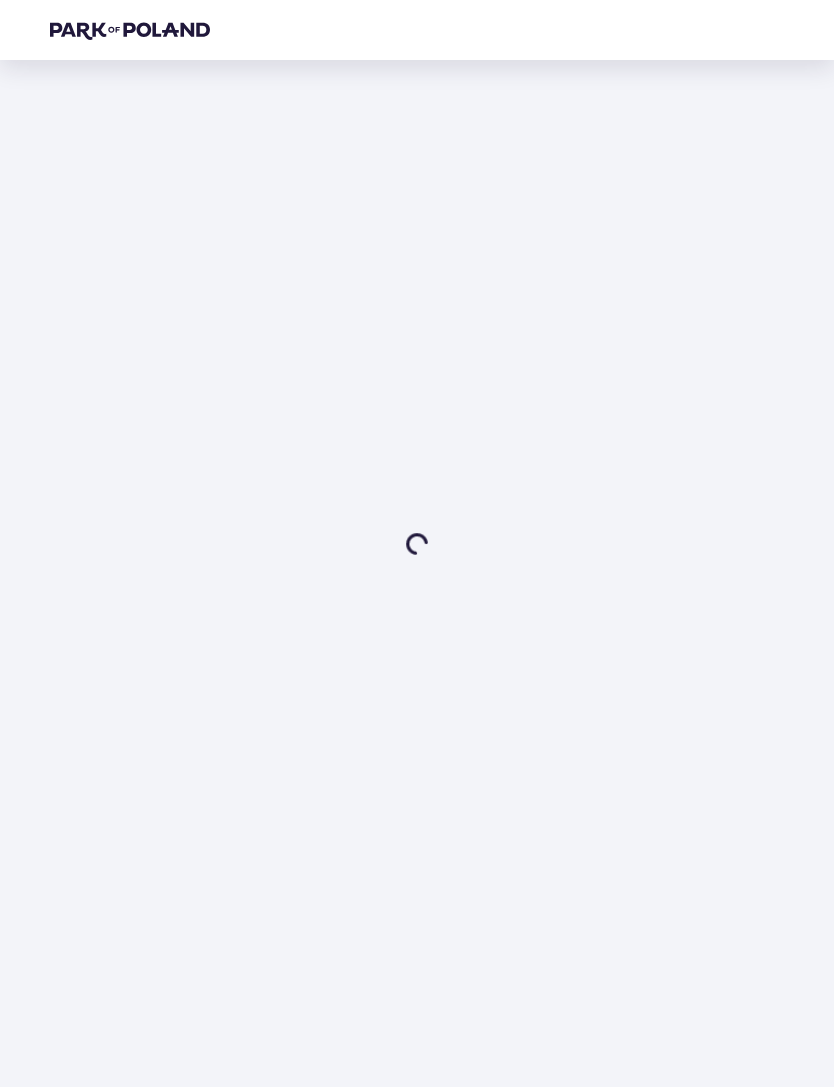 scroll, scrollTop: 0, scrollLeft: 0, axis: both 